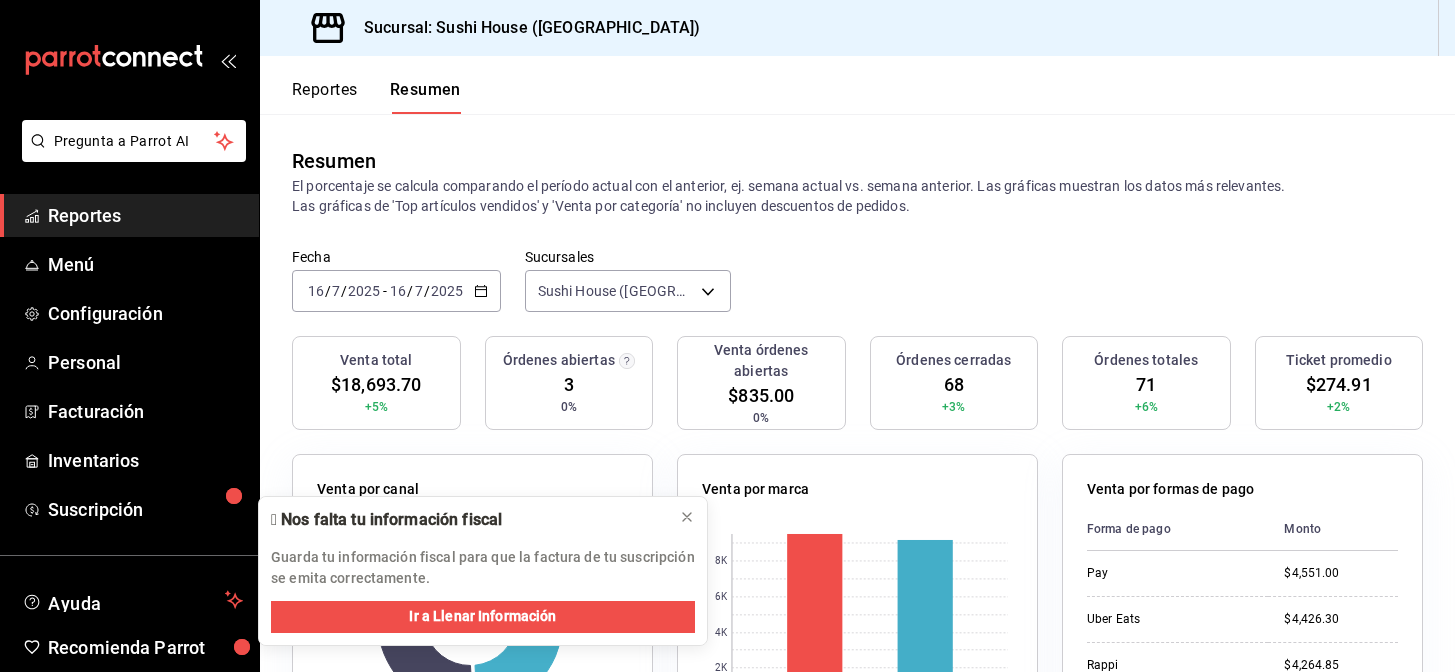 scroll, scrollTop: 0, scrollLeft: 0, axis: both 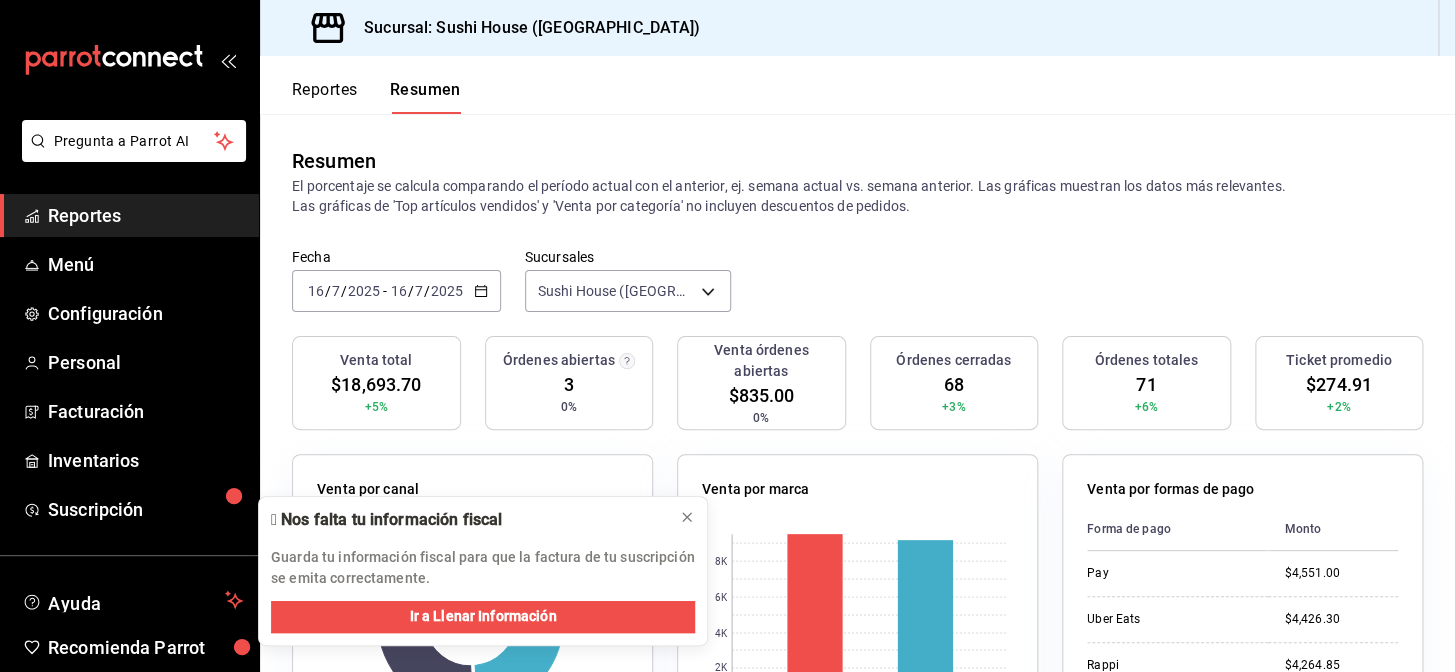 click on "Reportes Resumen" at bounding box center (376, 97) 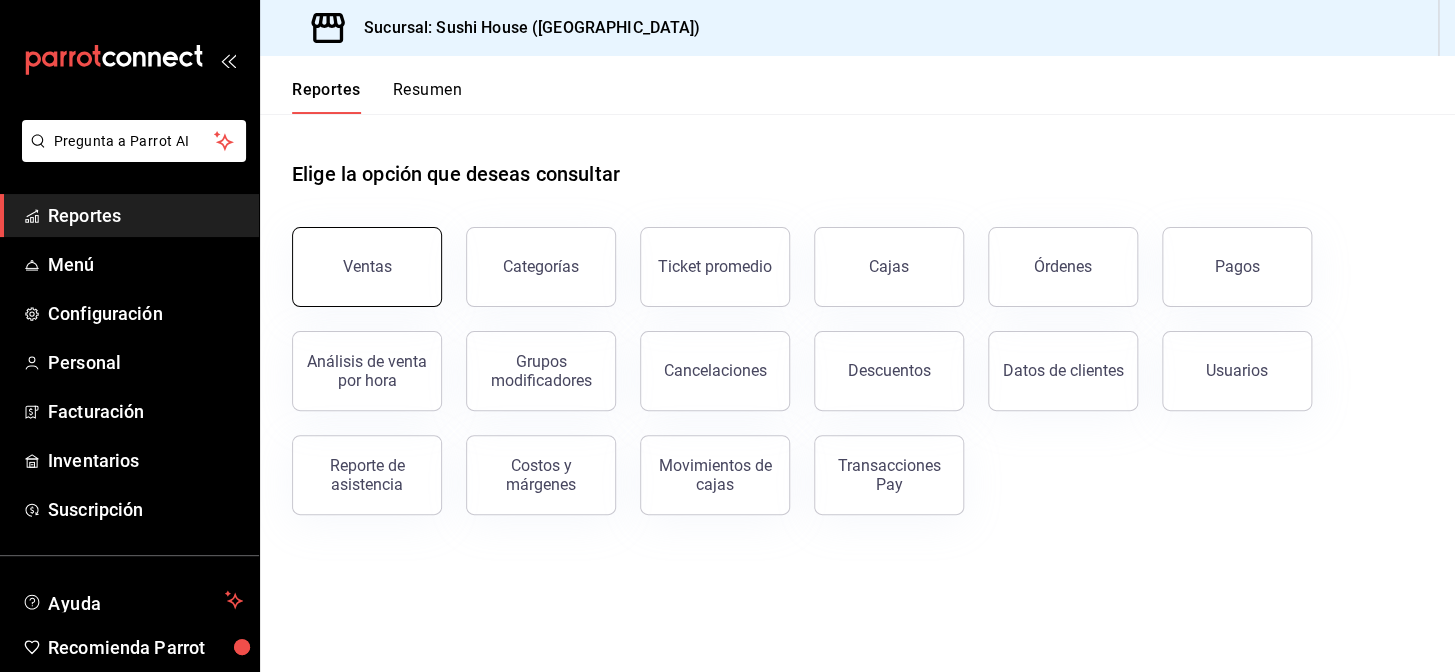 click on "Ventas" at bounding box center (367, 267) 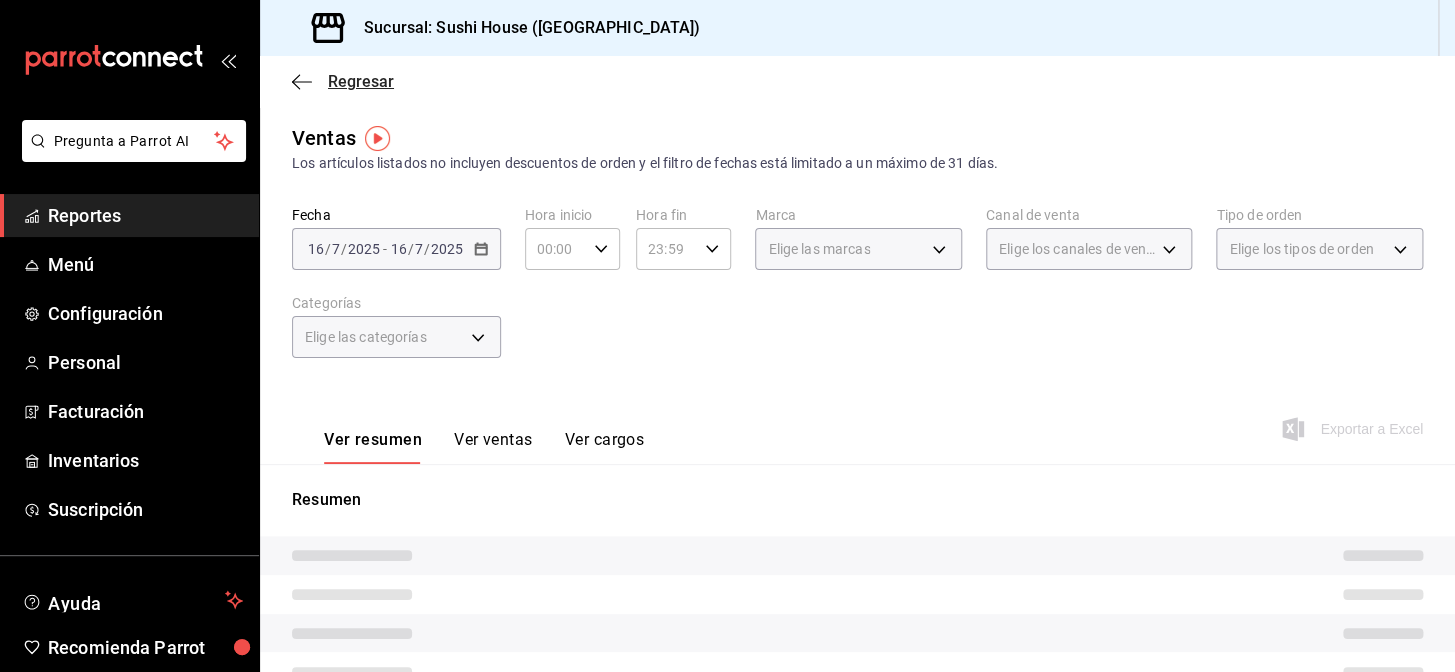 click on "Regresar" at bounding box center [361, 81] 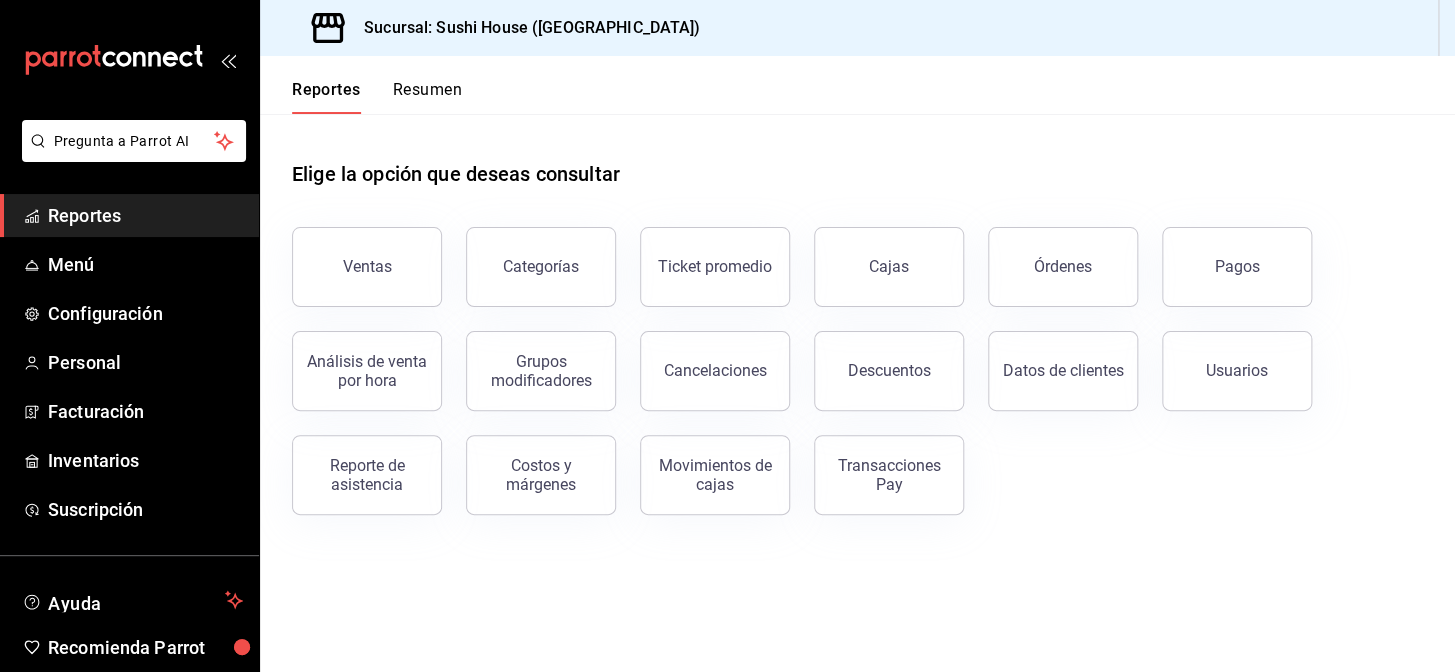 click on "Resumen" at bounding box center [427, 97] 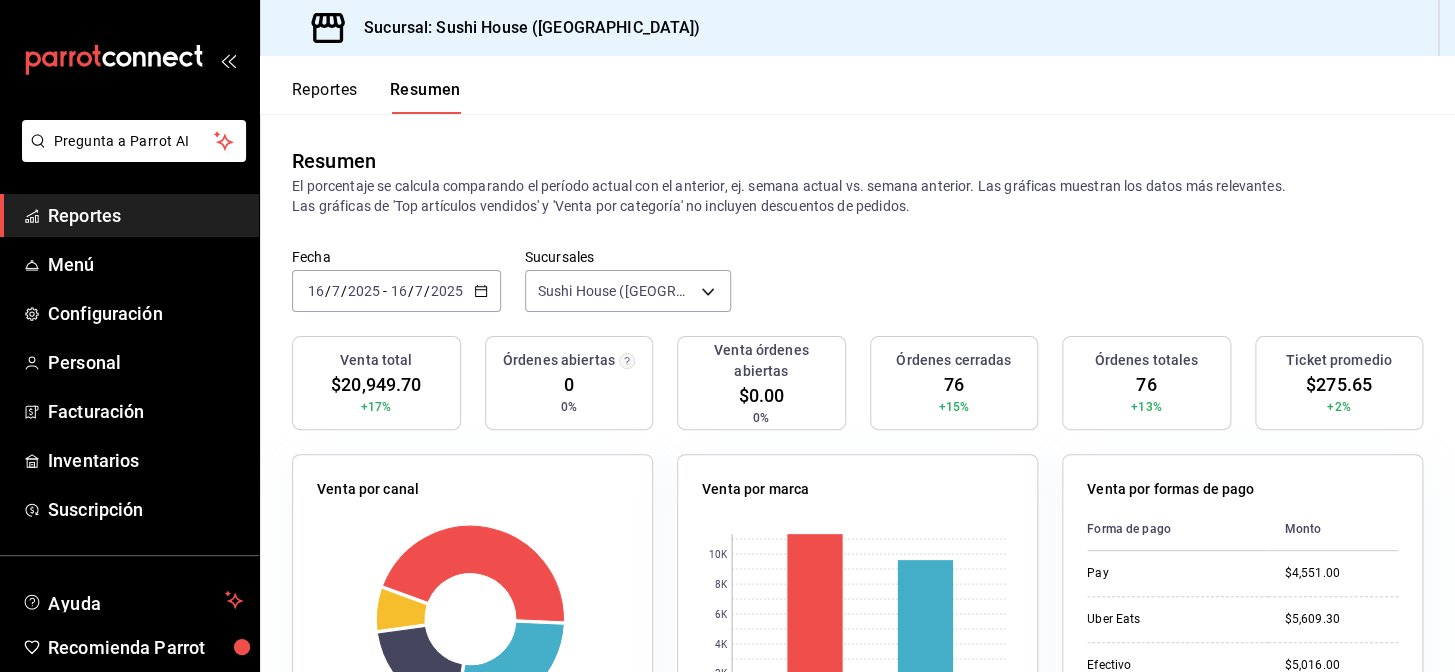 click on "Reportes Resumen" at bounding box center [360, 85] 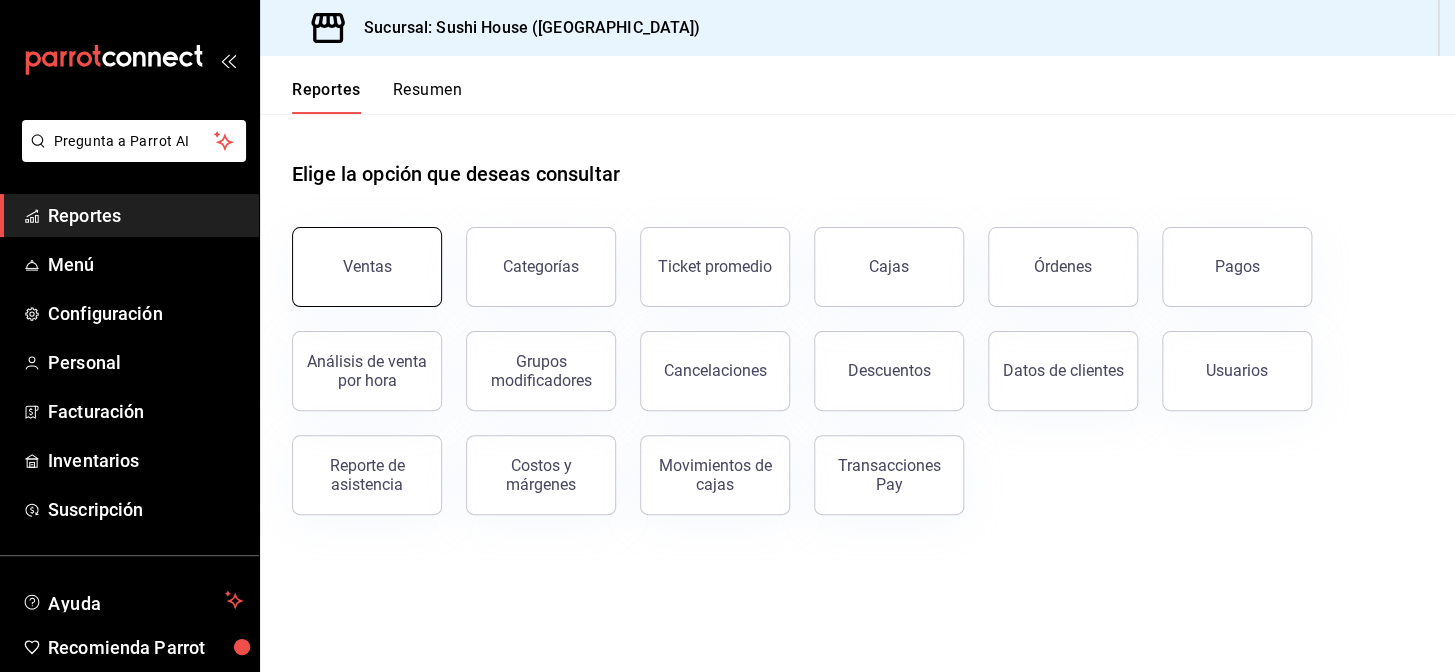 click on "Ventas" at bounding box center (355, 255) 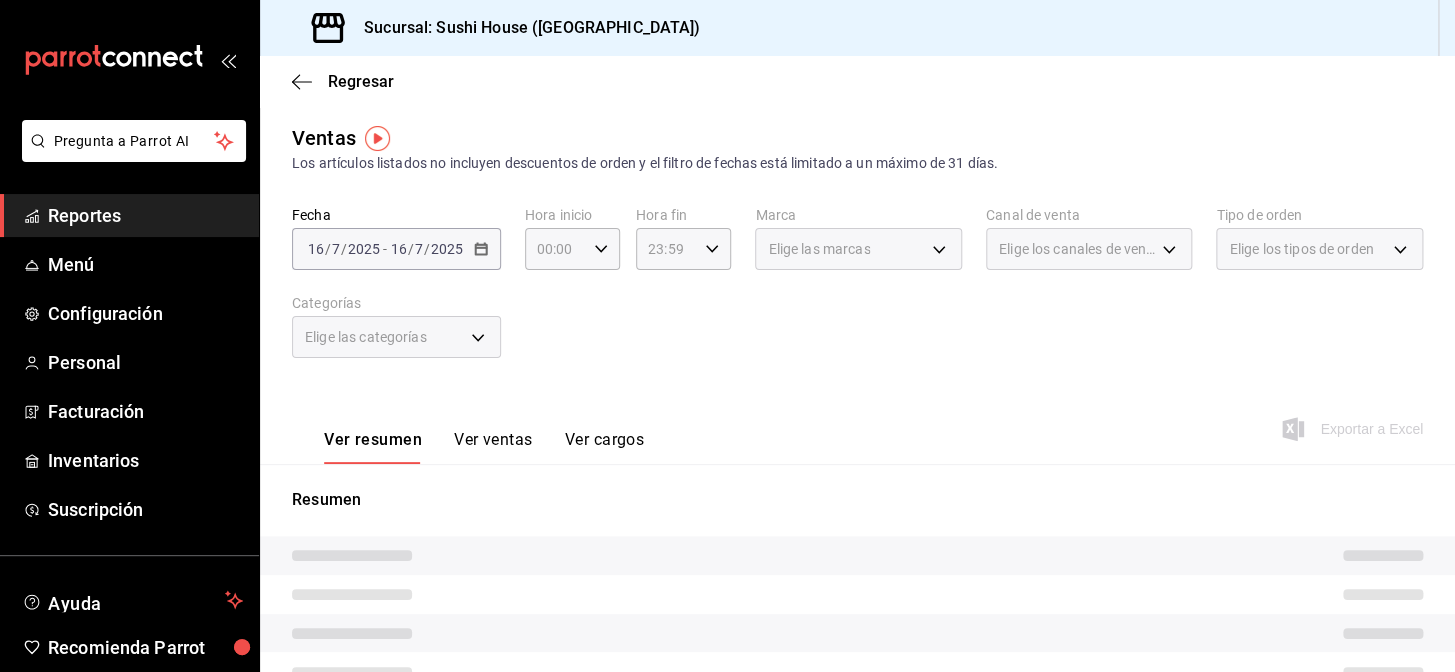click on "Pregunta a Parrot AI Reportes   Menú   Configuración   Personal   Facturación   Inventarios   Suscripción   Ayuda Recomienda Parrot   Galicia Encargado   Sugerir nueva función   Sucursal: Sushi House ([GEOGRAPHIC_DATA]) Regresar Ventas Los artículos listados no incluyen descuentos de orden y el filtro de fechas está limitado a un máximo de 31 [PERSON_NAME]. Fecha [DATE] [DATE] - [DATE] [DATE] Hora inicio 00:00 Hora inicio Hora fin 23:59 Hora fin Marca Elige las marcas Canal de venta Elige los [PERSON_NAME] de venta Tipo de orden Elige los tipos de orden Categorías Elige las categorías Ver resumen Ver ventas Ver cargos Exportar a Excel Resumen Pregunta a Parrot AI Reportes   Menú   Configuración   Personal   Facturación   Inventarios   Suscripción   Ayuda Recomienda Parrot   [GEOGRAPHIC_DATA] Encargado   Sugerir nueva función   GANA 1 MES GRATIS EN TU SUSCRIPCIÓN AQUÍ Ver video tutorial Ir a video Visitar centro de ayuda [PHONE_NUMBER] [EMAIL_ADDRESS][DOMAIN_NAME] Visitar centro de ayuda [PHONE_NUMBER]" at bounding box center (727, 336) 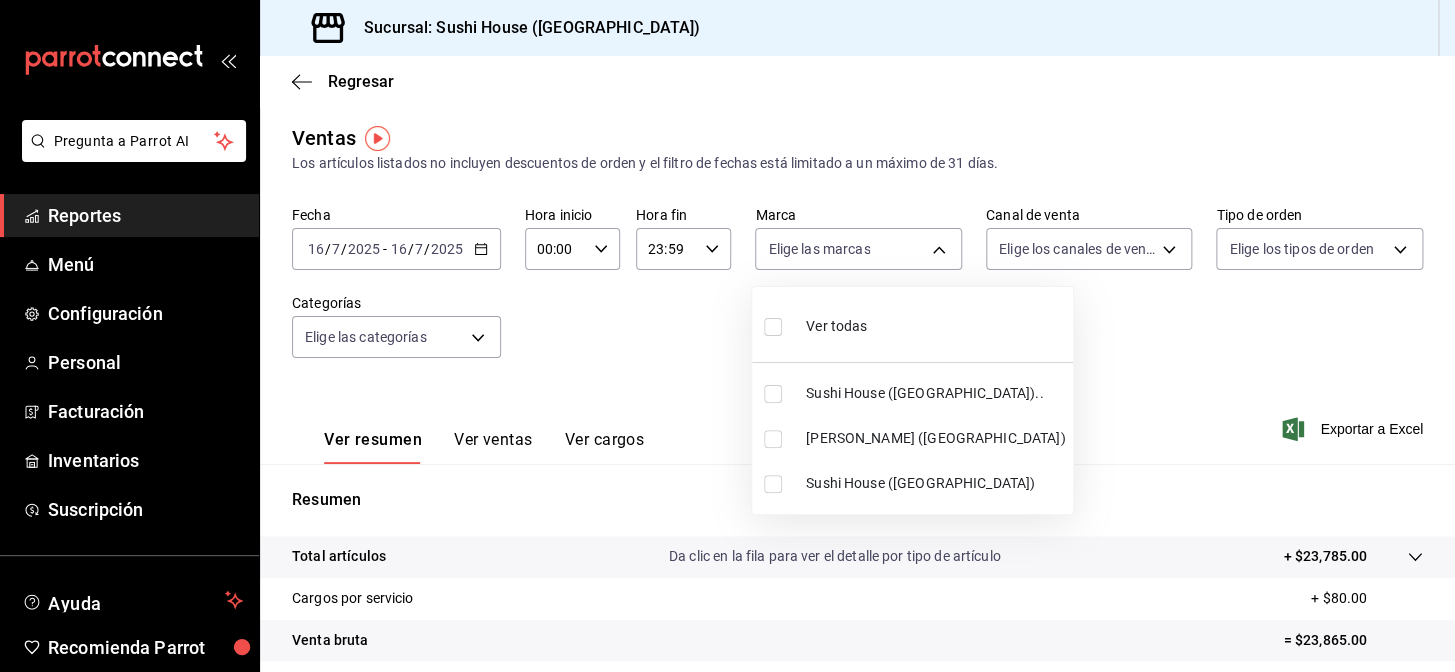 click on "Sushi House ([GEOGRAPHIC_DATA]).." at bounding box center [912, 393] 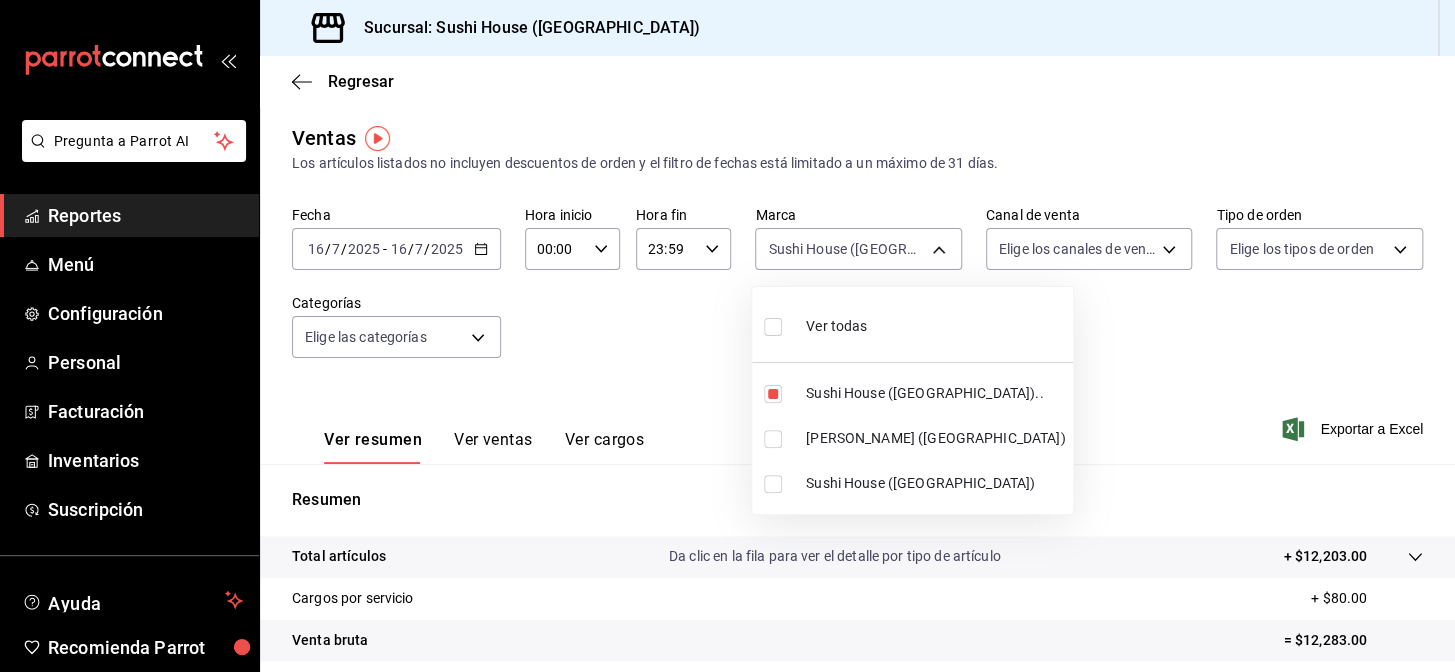 drag, startPoint x: 840, startPoint y: 490, endPoint x: 849, endPoint y: 475, distance: 17.492855 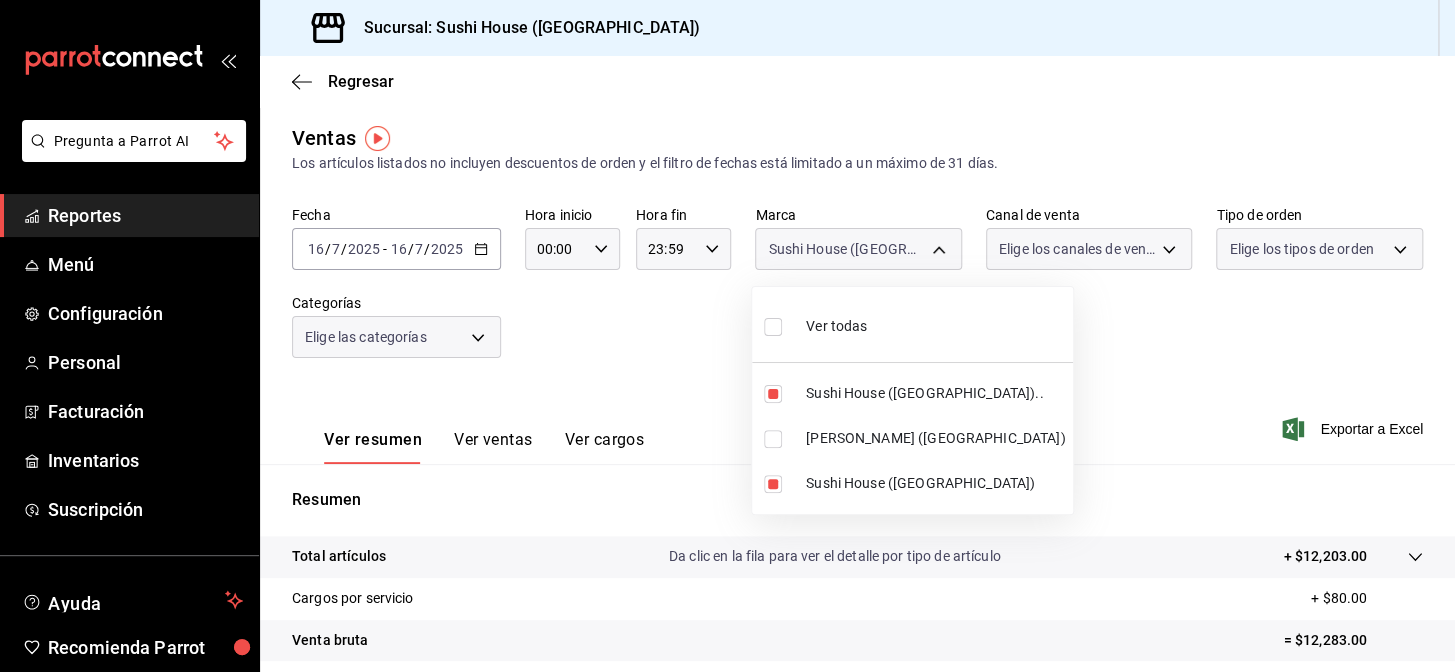 click at bounding box center (727, 336) 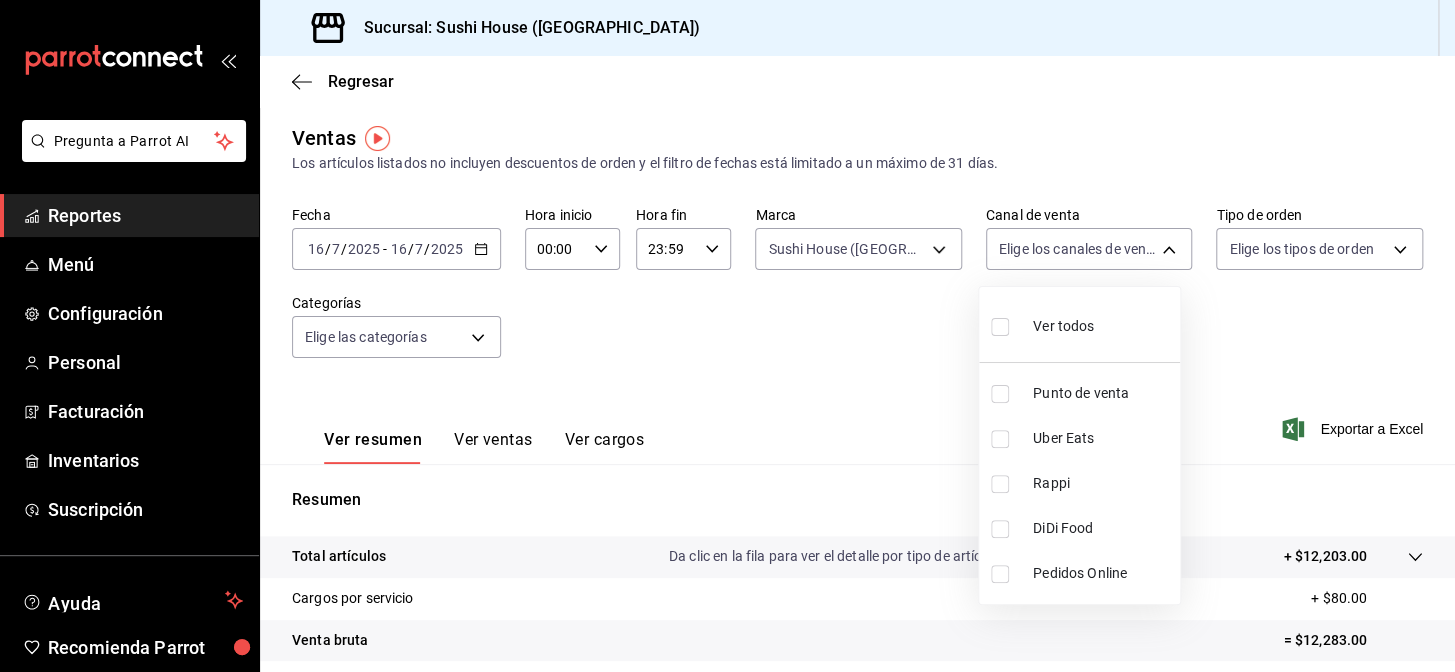 click on "Pregunta a Parrot AI Reportes   Menú   Configuración   Personal   Facturación   Inventarios   Suscripción   Ayuda Recomienda Parrot   Galicia Encargado   Sugerir nueva función   Sucursal: Sushi House ([GEOGRAPHIC_DATA]) Regresar Ventas Los artículos listados no incluyen descuentos de orden y el filtro de fechas está limitado a un máximo de 31 [PERSON_NAME]. Fecha [DATE] [DATE] - [DATE] [DATE] Hora inicio 00:00 Hora inicio Hora fin 23:59 Hora fin Marca Sushi House ([GEOGRAPHIC_DATA]).., [GEOGRAPHIC_DATA] ([GEOGRAPHIC_DATA]) 7dc1bbcc-c854-438a-98a7-f6be28febd34,fc9d632e-e170-447e-9cd5-70bd0bb3e59f Canal de venta Elige los [PERSON_NAME] de venta Tipo de orden Elige los tipos de orden Categorías Elige las categorías Ver resumen Ver ventas Ver cargos Exportar a Excel Resumen Total artículos Da clic en la fila para ver el detalle por tipo de artículo + $12,203.00 Cargos por servicio + $80.00 Venta bruta = $12,283.00 Descuentos totales - $952.45 Certificados de regalo - $0.00 Venta total = $11,330.55 Impuestos - $1,562.83 Reportes" at bounding box center [727, 336] 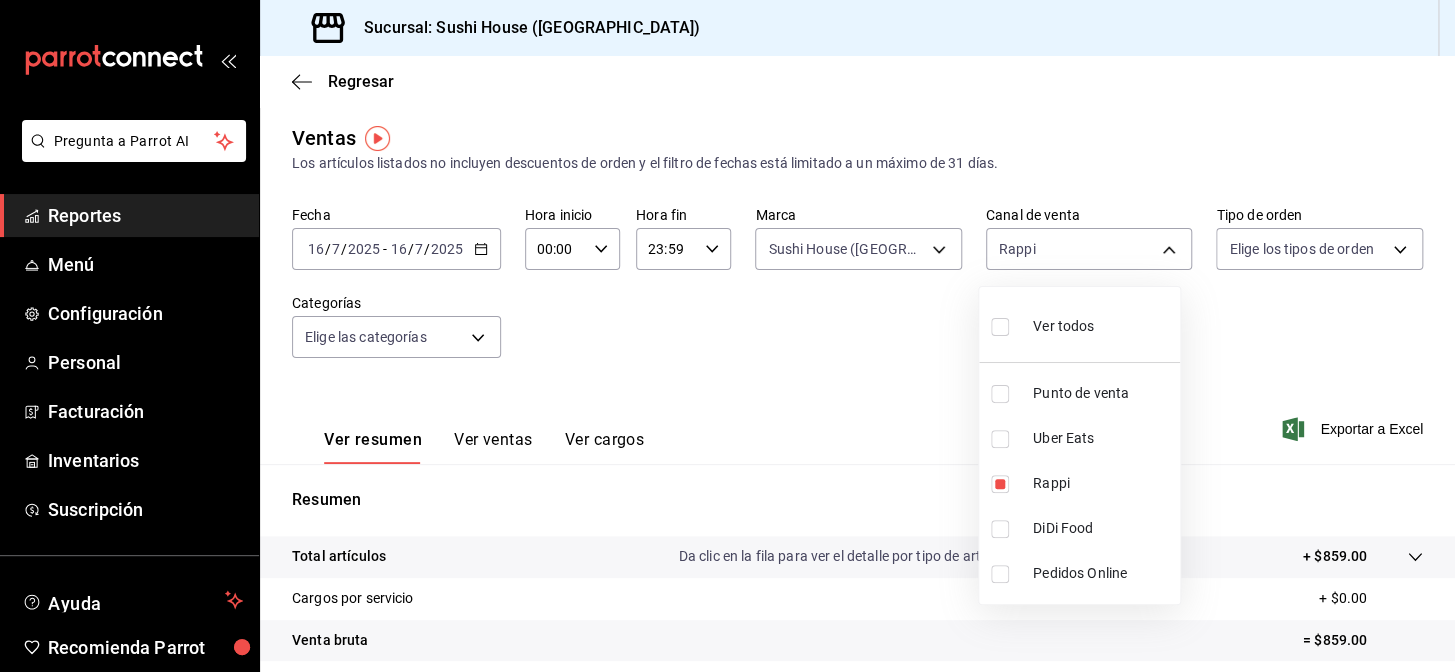 click at bounding box center [727, 336] 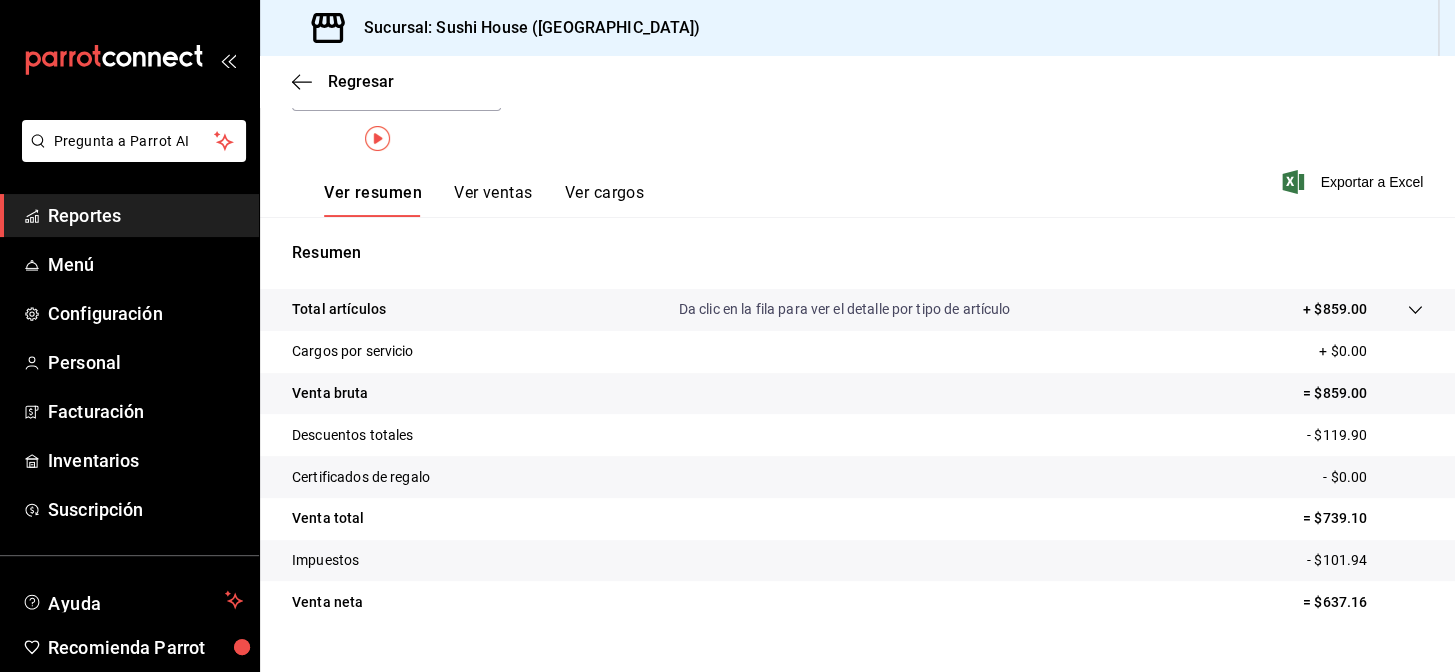 scroll, scrollTop: 286, scrollLeft: 0, axis: vertical 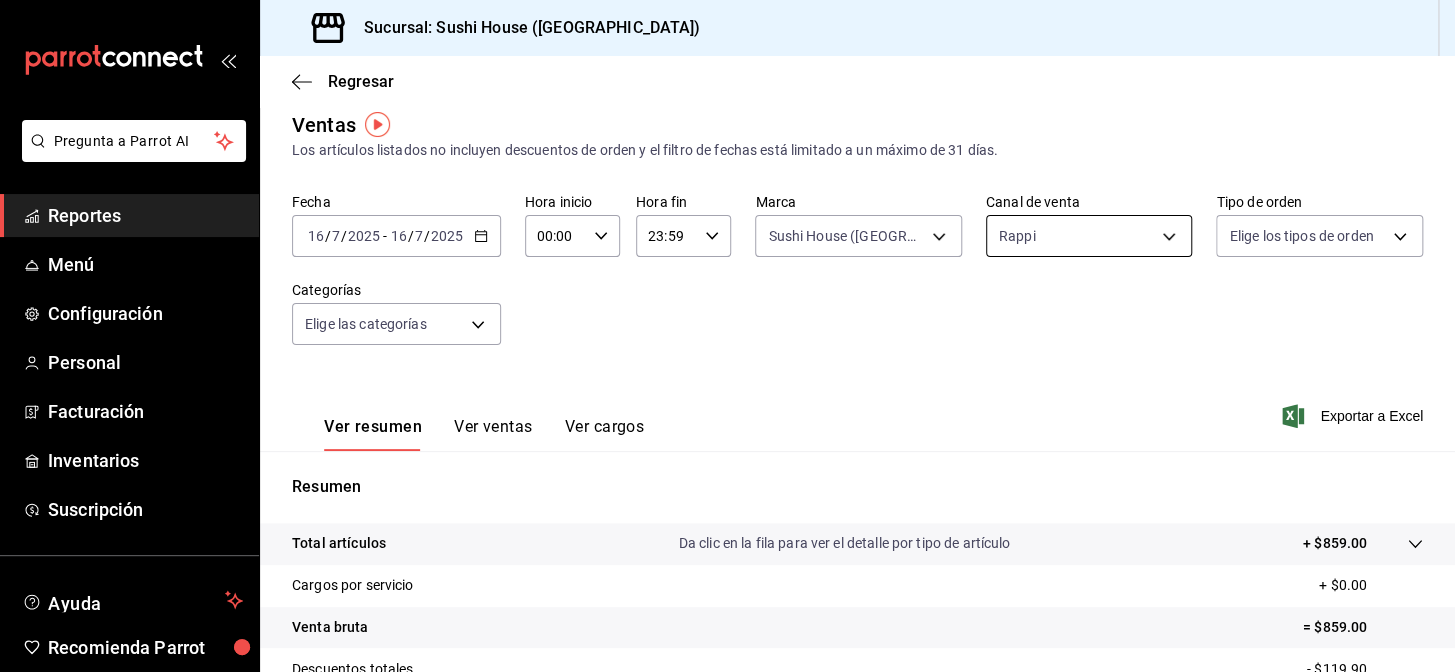 click on "Pregunta a Parrot AI Reportes   Menú   Configuración   Personal   Facturación   Inventarios   Suscripción   Ayuda Recomienda Parrot   Galicia Encargado   Sugerir nueva función   Sucursal: Sushi House ([GEOGRAPHIC_DATA]) Regresar Ventas Los artículos listados no incluyen descuentos de orden y el filtro de fechas está limitado a un máximo de 31 [PERSON_NAME]. Fecha [DATE] [DATE] - [DATE] [DATE] Hora inicio 00:00 Hora inicio Hora fin 23:59 Hora fin Marca Sushi House ([GEOGRAPHIC_DATA]).., [GEOGRAPHIC_DATA] ([GEOGRAPHIC_DATA]) 7dc1bbcc-c854-438a-98a7-f6be28febd34,fc9d632e-e170-447e-9cd5-70bd0bb3e59f Canal de venta Rappi RAPPI Tipo de orden Elige los tipos de orden Categorías Elige las categorías Ver resumen Ver ventas Ver cargos Exportar a Excel Resumen Total artículos Da clic en la fila para ver el detalle por tipo de artículo + $859.00 Cargos por servicio + $0.00 Venta bruta = $859.00 Descuentos totales - $119.90 Certificados de regalo - $0.00 Venta total = $739.10 Impuestos - $101.94 Venta [PERSON_NAME] = $637.16 Reportes" at bounding box center (727, 336) 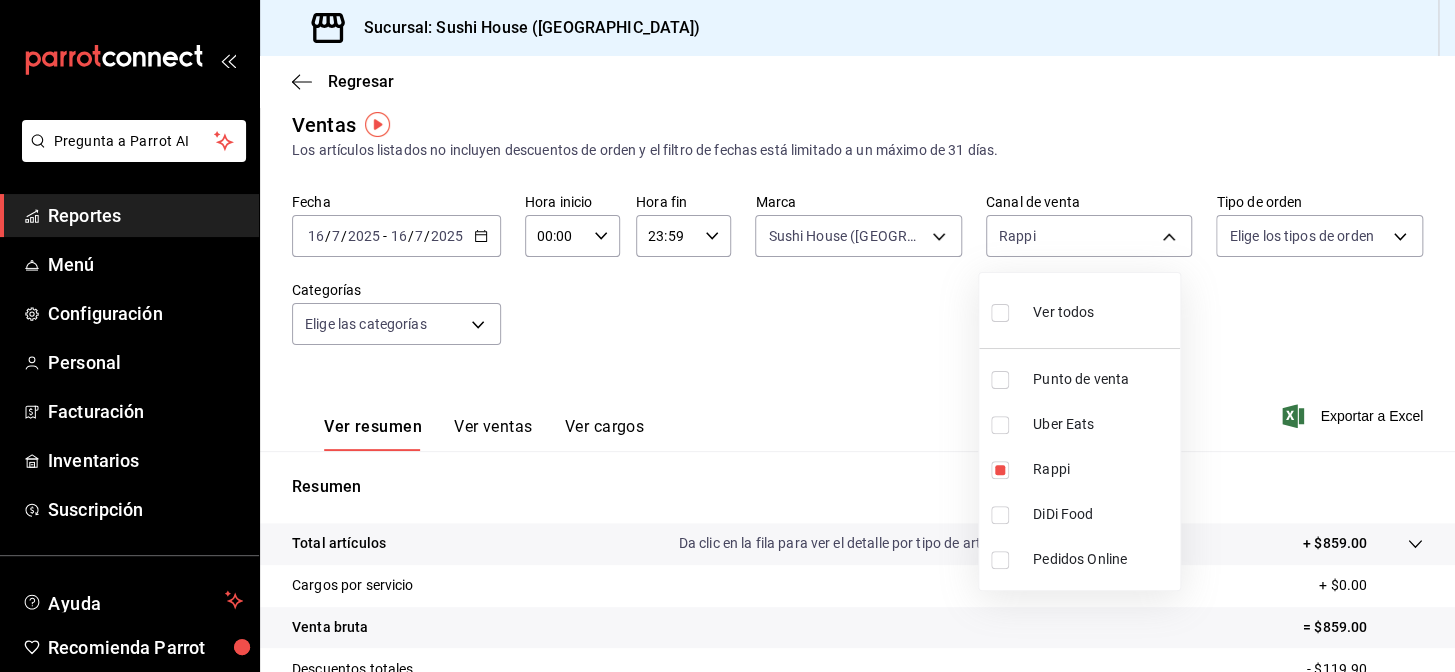 click on "DiDi Food" at bounding box center (1102, 514) 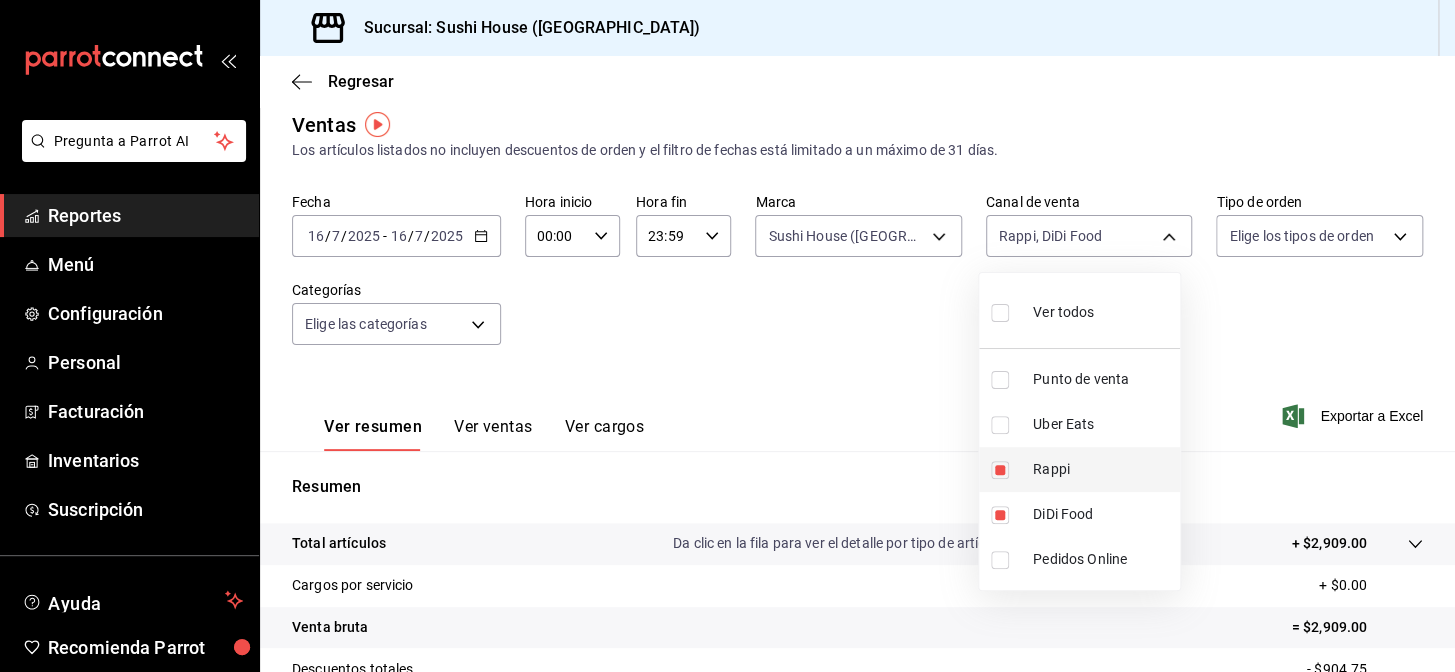 click on "Rappi" at bounding box center (1079, 469) 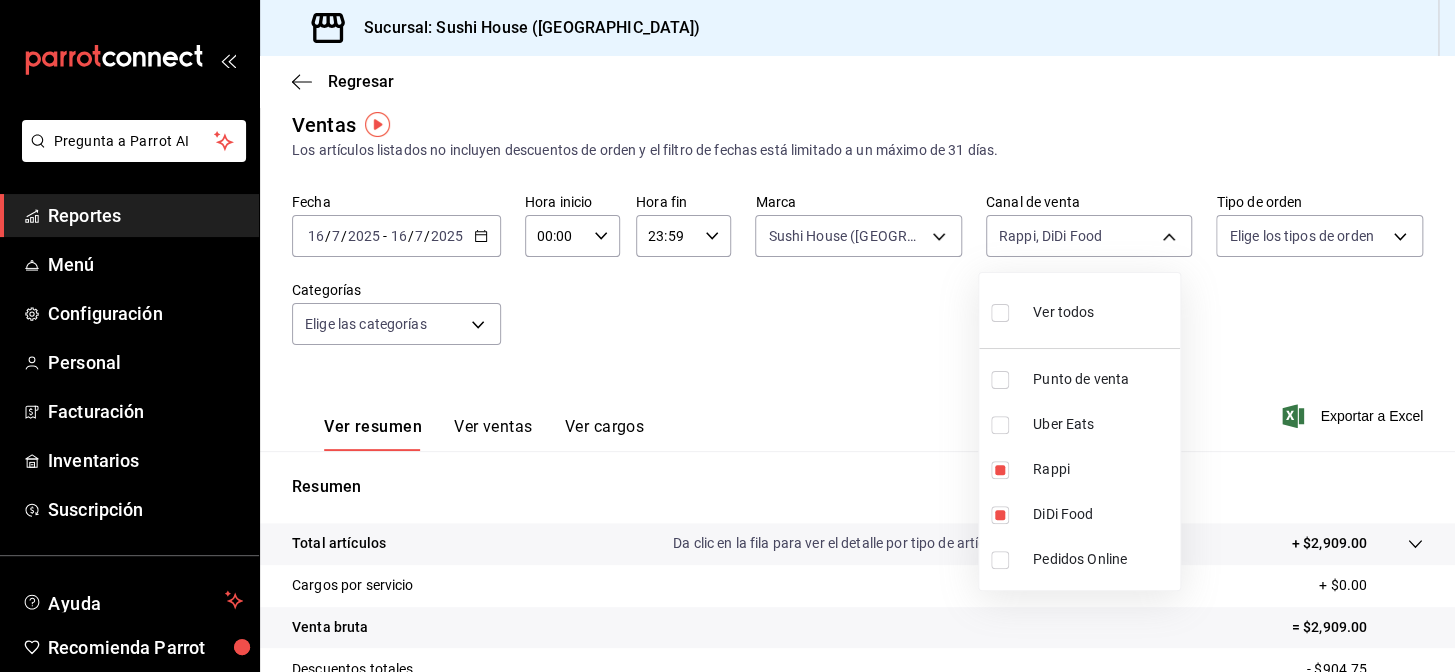 type on "DIDI_FOOD" 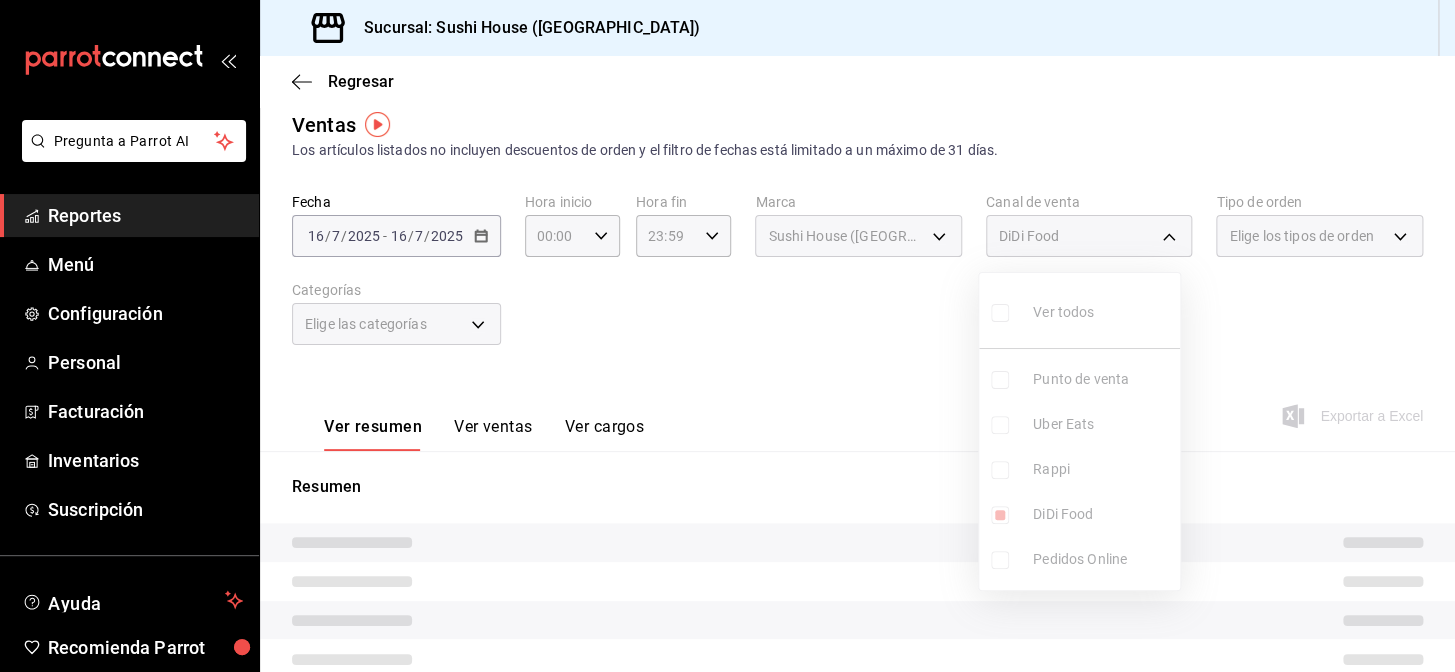 click at bounding box center [727, 336] 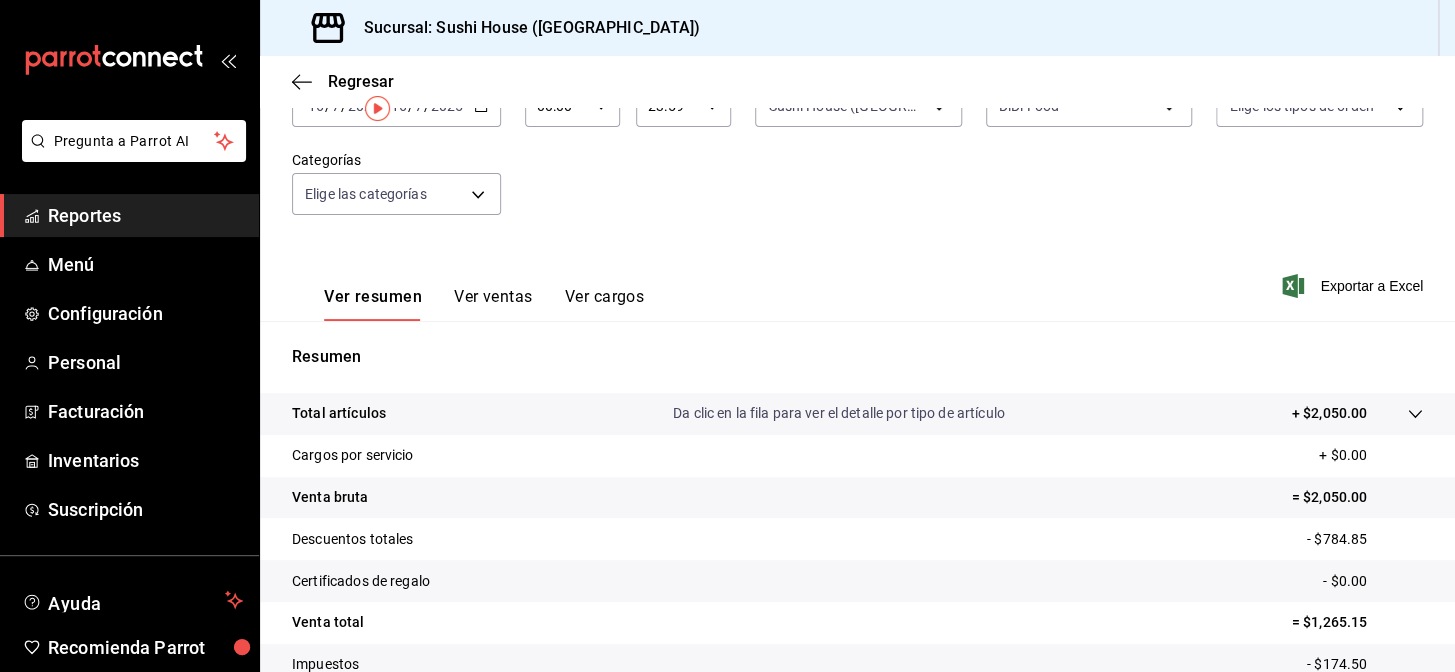 scroll, scrollTop: 0, scrollLeft: 0, axis: both 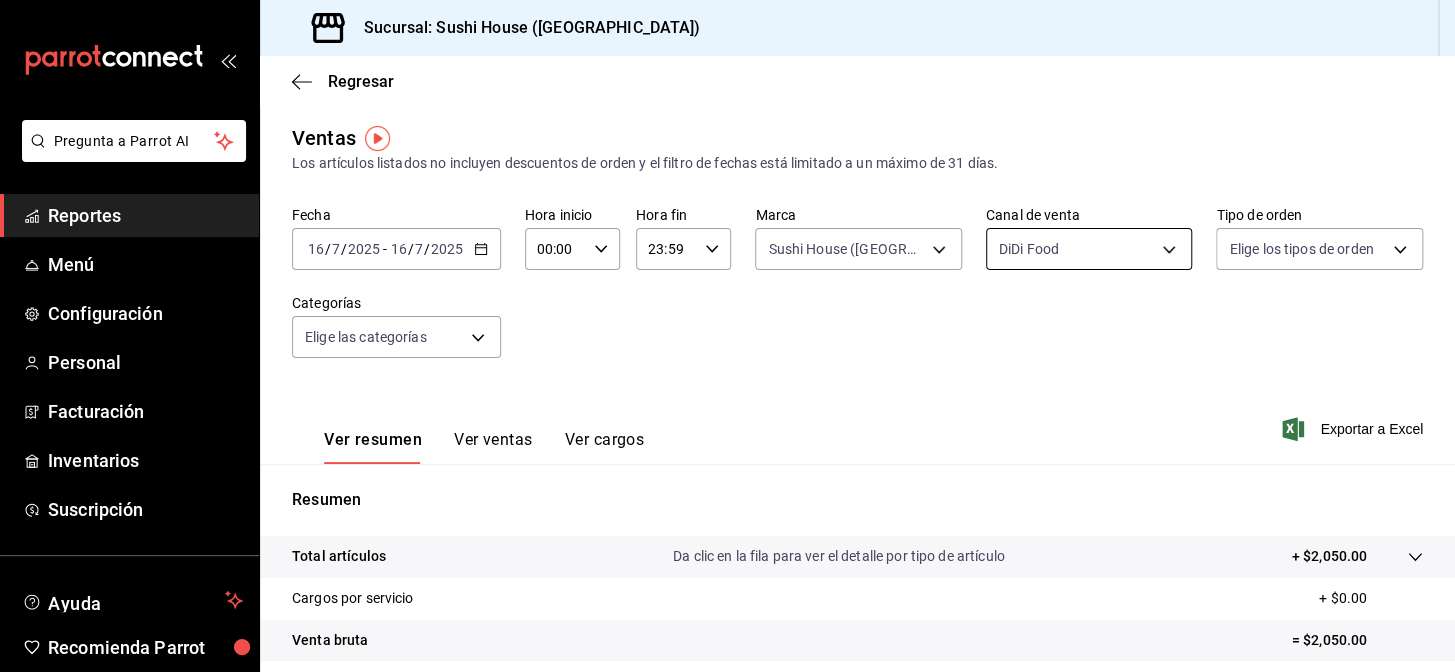 click on "Pregunta a Parrot AI Reportes   Menú   Configuración   Personal   Facturación   Inventarios   Suscripción   Ayuda Recomienda Parrot   Galicia Encargado   Sugerir nueva función   Sucursal: Sushi House ([GEOGRAPHIC_DATA]) Regresar Ventas Los artículos listados no incluyen descuentos de orden y el filtro de fechas está limitado a un máximo de 31 [PERSON_NAME]. Fecha [DATE] [DATE] - [DATE] [DATE] Hora inicio 00:00 Hora inicio Hora fin 23:59 Hora fin Marca Sushi House ([GEOGRAPHIC_DATA]).., [GEOGRAPHIC_DATA] ([GEOGRAPHIC_DATA]) 7dc1bbcc-c854-438a-98a7-f6be28febd34,fc9d632e-e170-447e-9cd5-70bd0bb3e59f Canal de venta DiDi Food DIDI_FOOD Tipo de orden Elige los tipos de orden Categorías Elige las categorías Ver resumen Ver ventas Ver cargos Exportar a Excel Resumen Total artículos Da clic en la fila para ver el detalle por tipo de artículo + $2,050.00 Cargos por servicio + $0.00 Venta bruta = $2,050.00 Descuentos totales - $784.85 Certificados de regalo - $0.00 Venta total = $1,265.15 Impuestos - $174.50 Venta [PERSON_NAME] = $1,090.65" at bounding box center [727, 336] 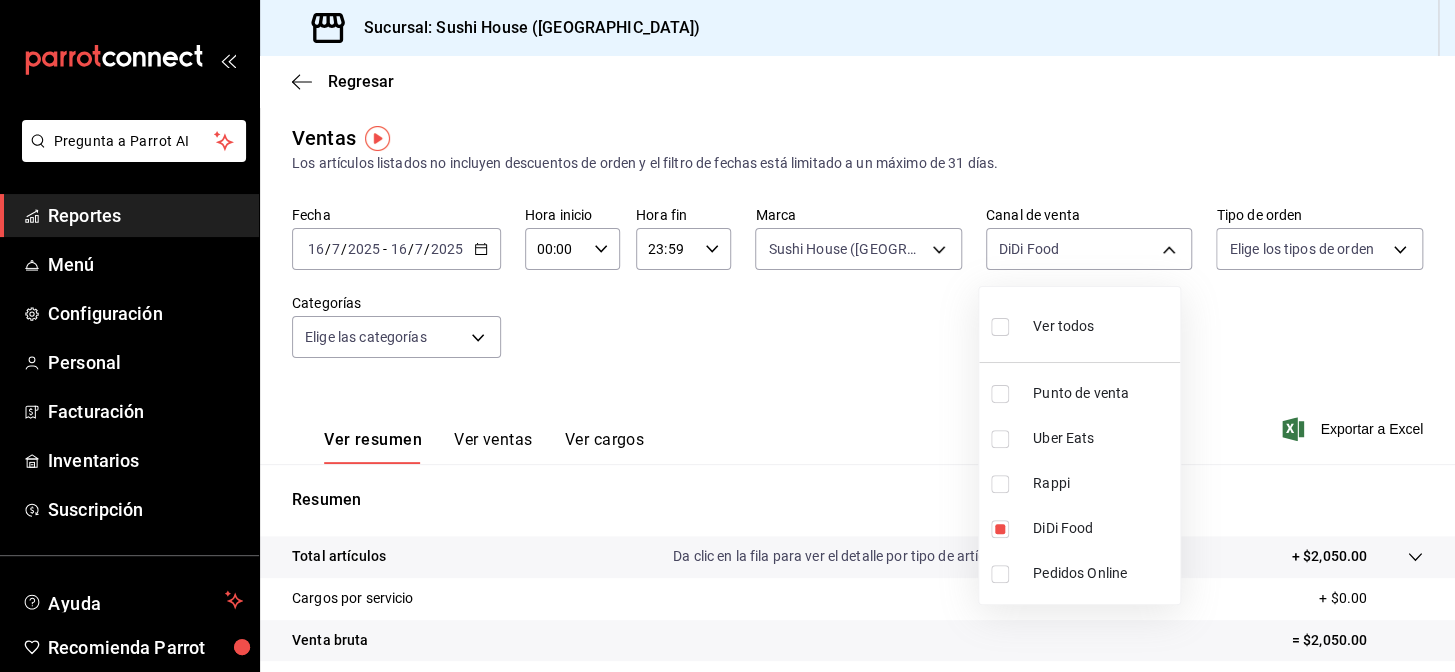 drag, startPoint x: 1065, startPoint y: 436, endPoint x: 1065, endPoint y: 473, distance: 37 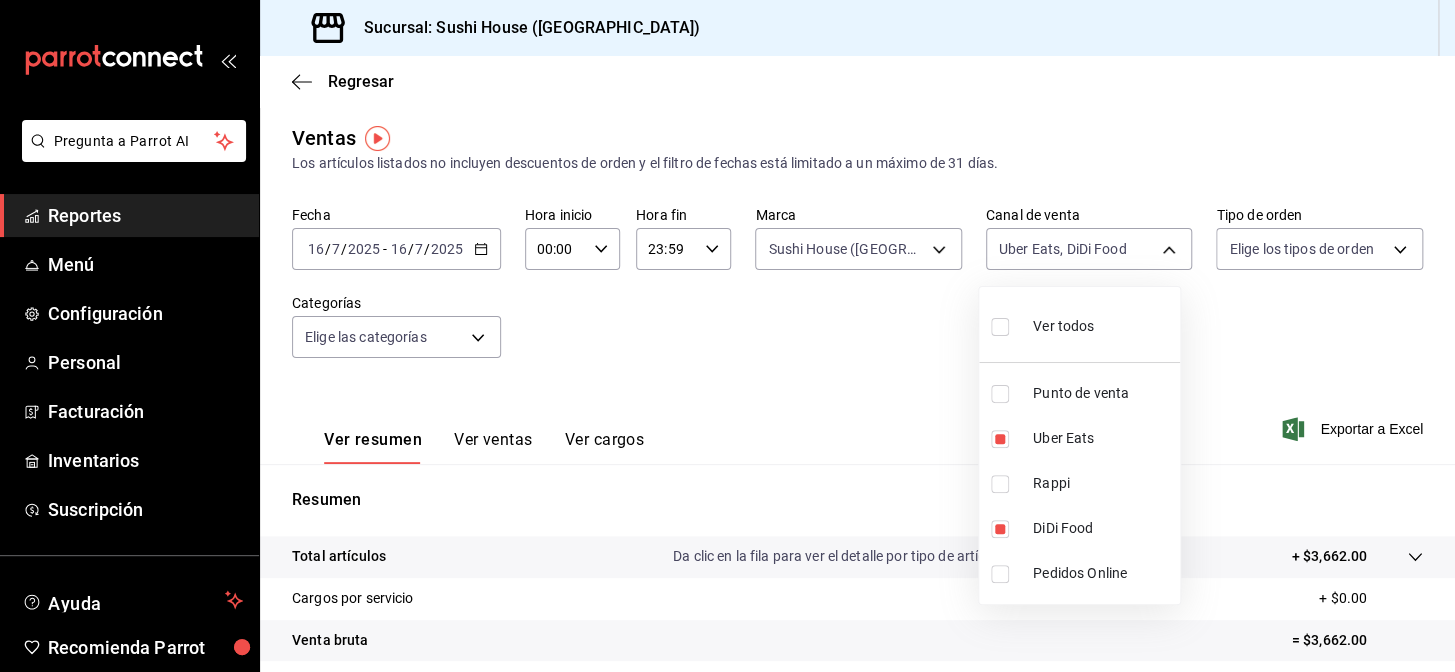 click on "DiDi Food" at bounding box center (1102, 528) 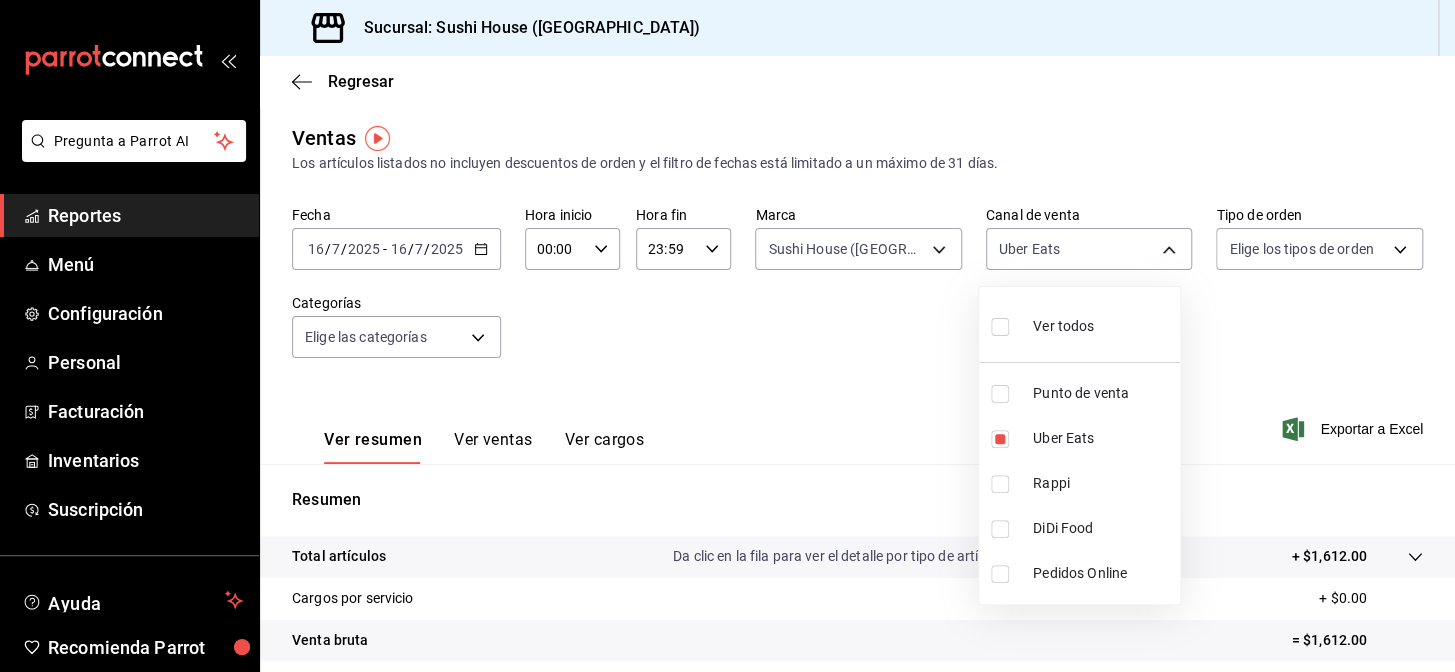 click at bounding box center (727, 336) 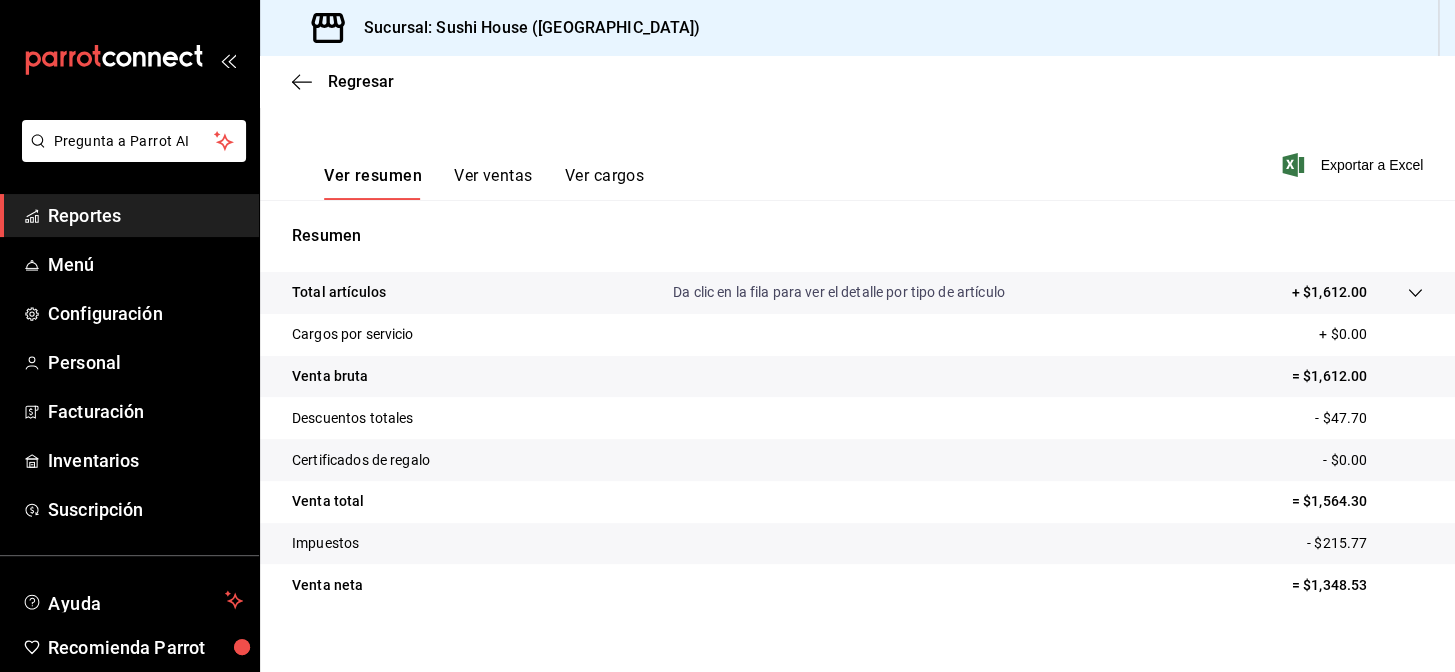 scroll, scrollTop: 286, scrollLeft: 0, axis: vertical 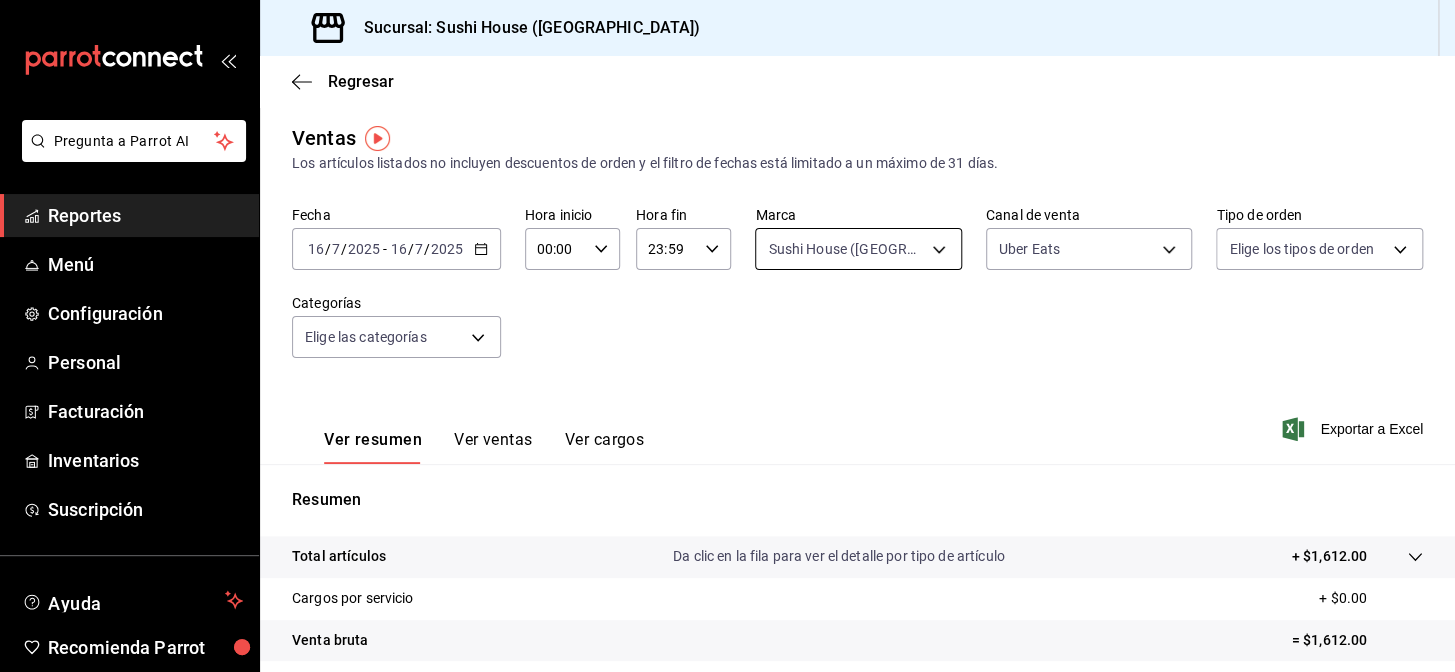 click on "Pregunta a Parrot AI Reportes   Menú   Configuración   Personal   Facturación   Inventarios   Suscripción   Ayuda Recomienda Parrot   Galicia Encargado   Sugerir nueva función   Sucursal: Sushi House ([GEOGRAPHIC_DATA]) Regresar Ventas Los artículos listados no incluyen descuentos de orden y el filtro de fechas está limitado a un máximo de 31 [PERSON_NAME]. Fecha [DATE] [DATE] - [DATE] [DATE] Hora inicio 00:00 Hora inicio Hora fin 23:59 Hora fin Marca Sushi House ([GEOGRAPHIC_DATA]).., [GEOGRAPHIC_DATA] ([GEOGRAPHIC_DATA]) 7dc1bbcc-c854-438a-98a7-f6be28febd34,fc9d632e-e170-447e-9cd5-70bd0bb3e59f Canal de venta Uber Eats UBER_EATS Tipo de orden Elige los tipos de orden Categorías Elige las categorías Ver resumen Ver ventas Ver cargos Exportar a Excel Resumen Total artículos Da clic en la fila para ver el detalle por tipo de artículo + $1,612.00 Cargos por servicio + $0.00 Venta bruta = $1,612.00 Descuentos totales - $47.70 Certificados de regalo - $0.00 Venta total = $1,564.30 Impuestos - $215.77 Venta [PERSON_NAME] = $1,348.53" at bounding box center [727, 336] 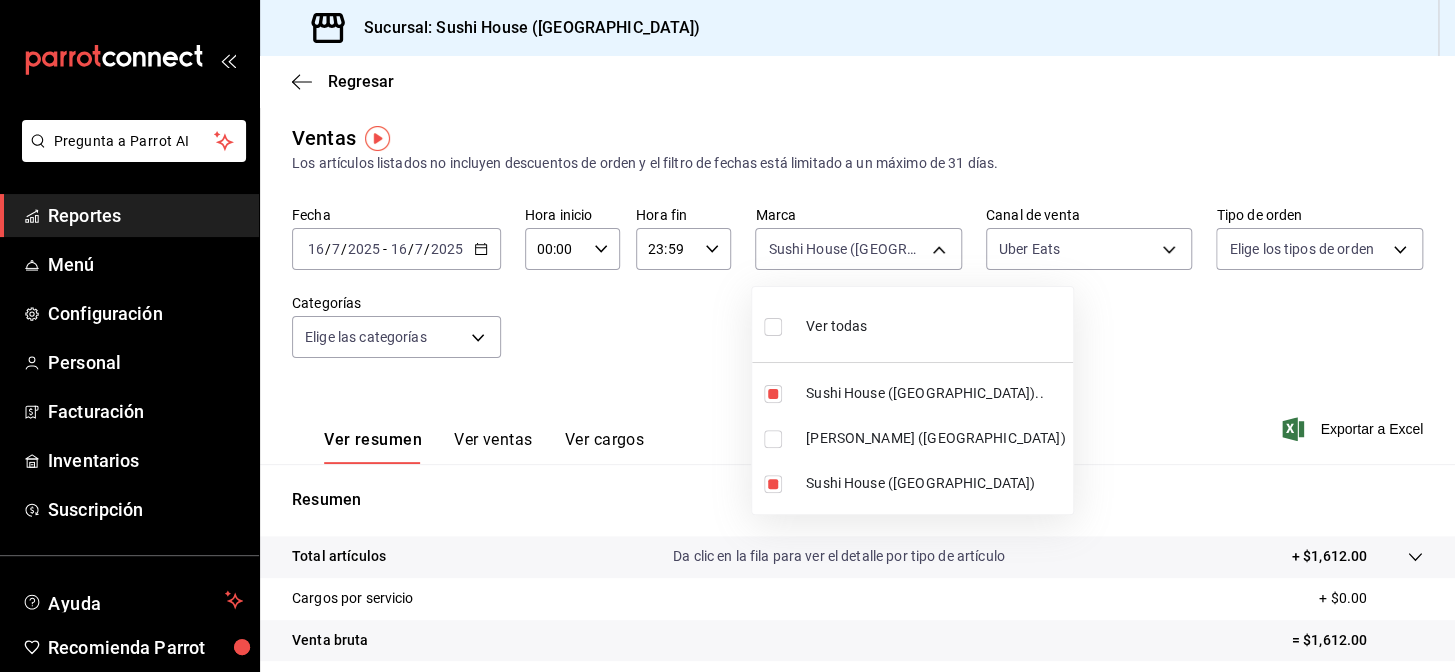click on "[PERSON_NAME] ([GEOGRAPHIC_DATA])" at bounding box center (912, 438) 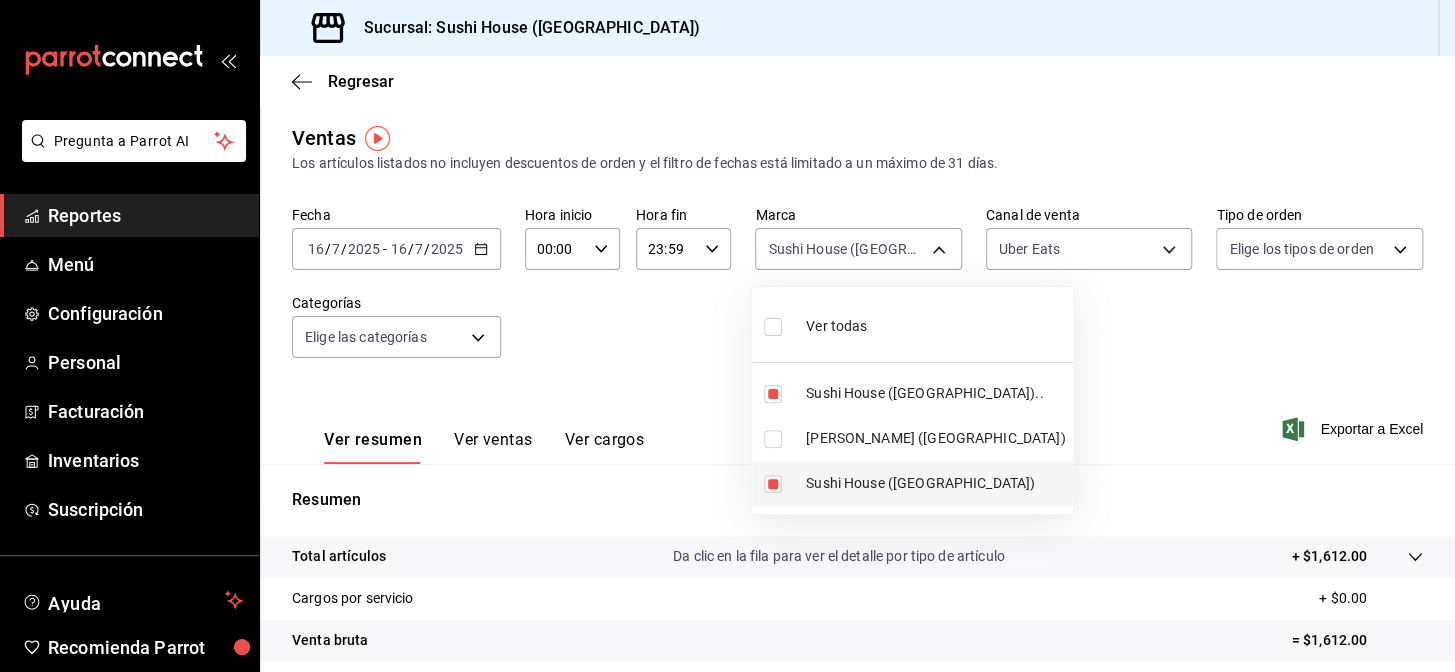 type on "7dc1bbcc-c854-438a-98a7-f6be28febd34,fc9d632e-e170-447e-9cd5-70bd0bb3e59f,74f618c1-62af-4f1c-9f59-932c5bb3cccb" 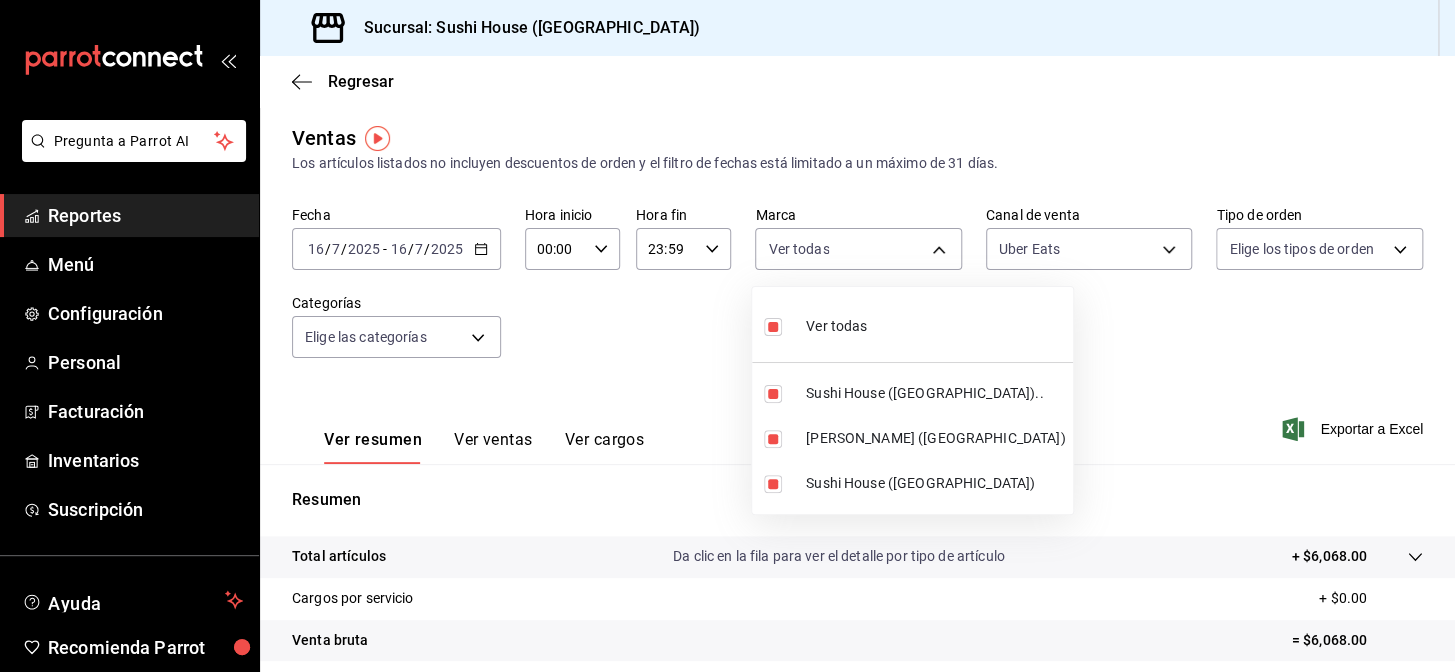 click on "Sushi House ([GEOGRAPHIC_DATA])" at bounding box center (935, 483) 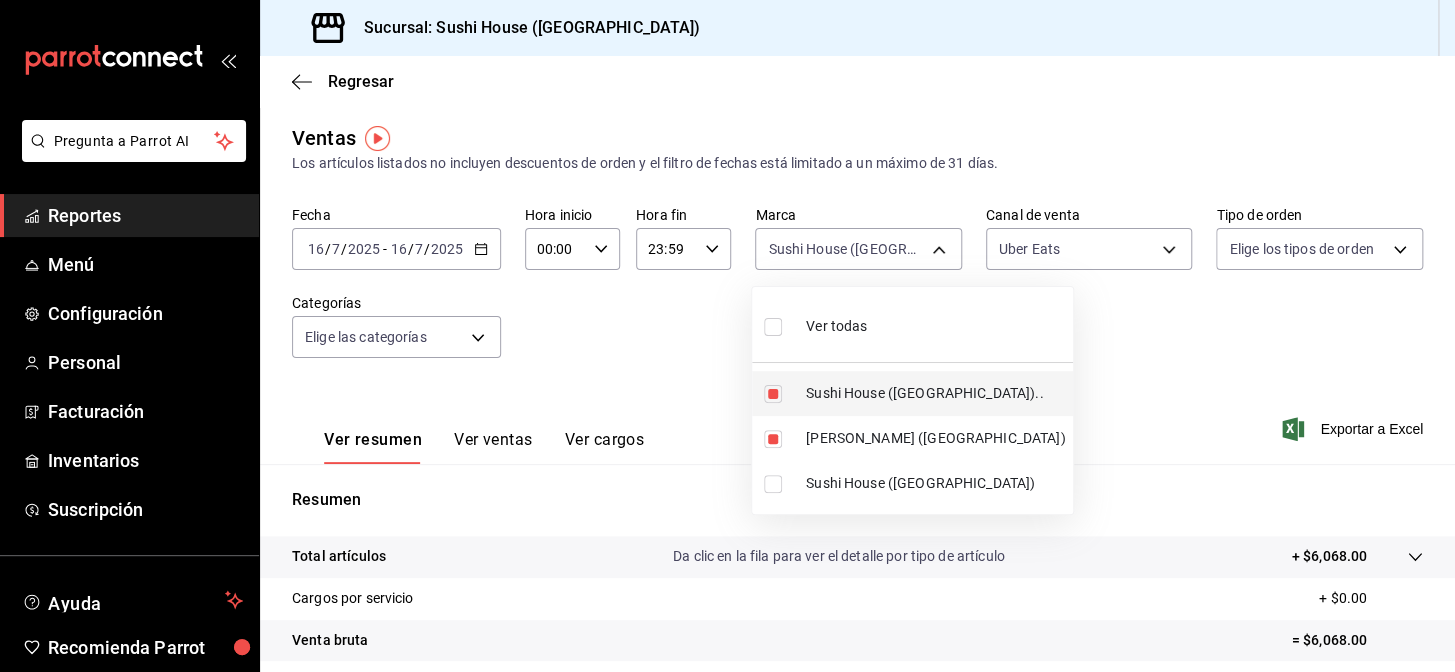 click on "Sushi House ([GEOGRAPHIC_DATA]).." at bounding box center (912, 393) 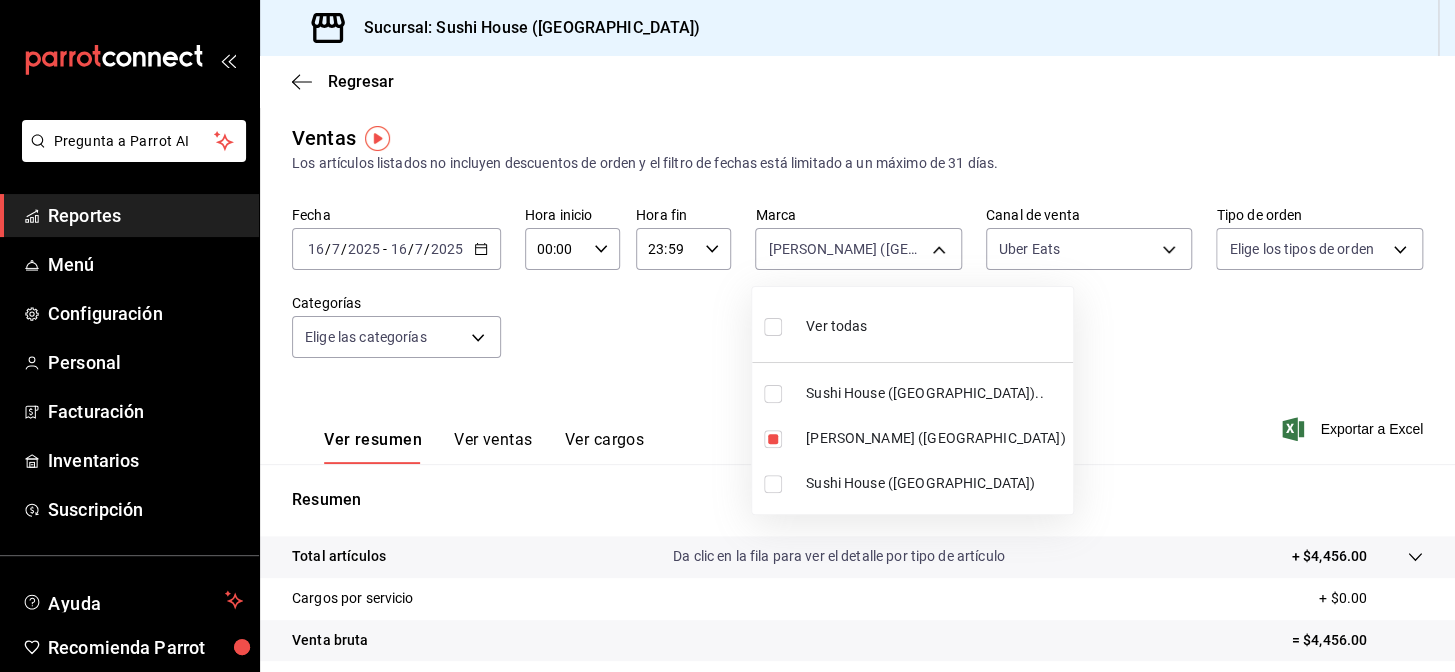 click at bounding box center (727, 336) 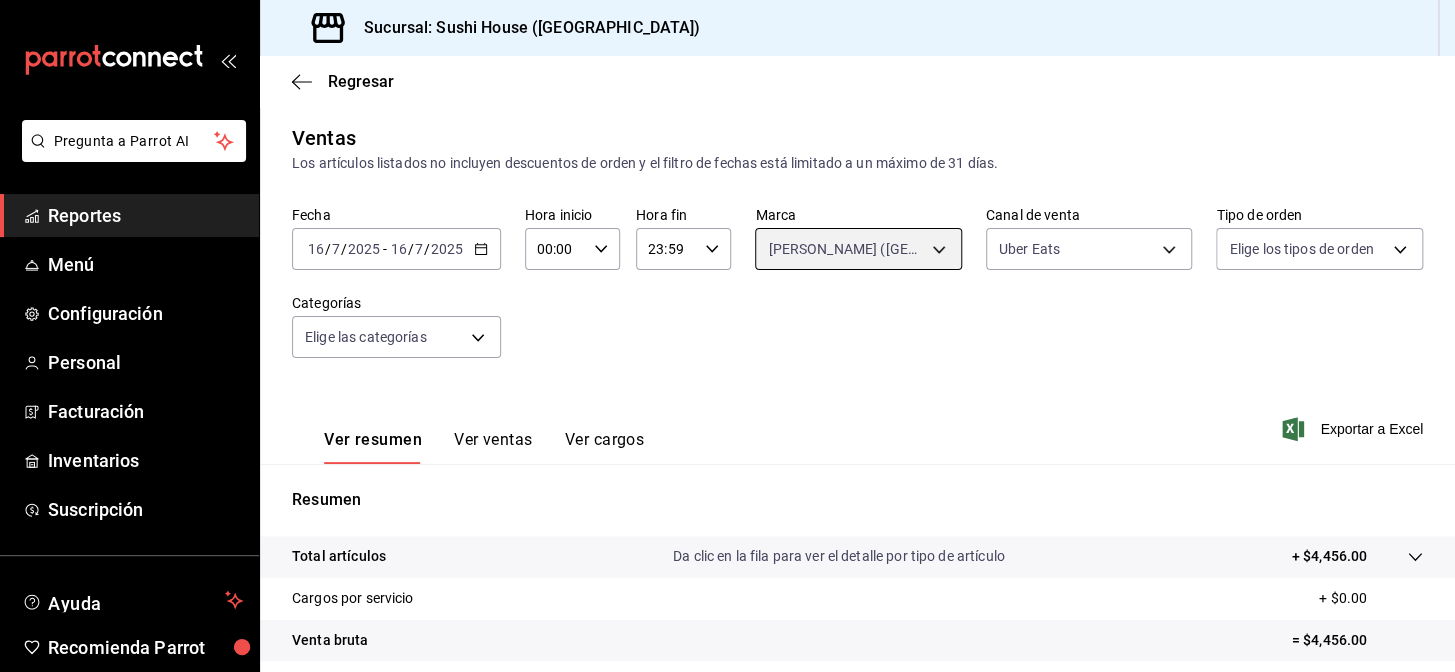 scroll, scrollTop: 286, scrollLeft: 0, axis: vertical 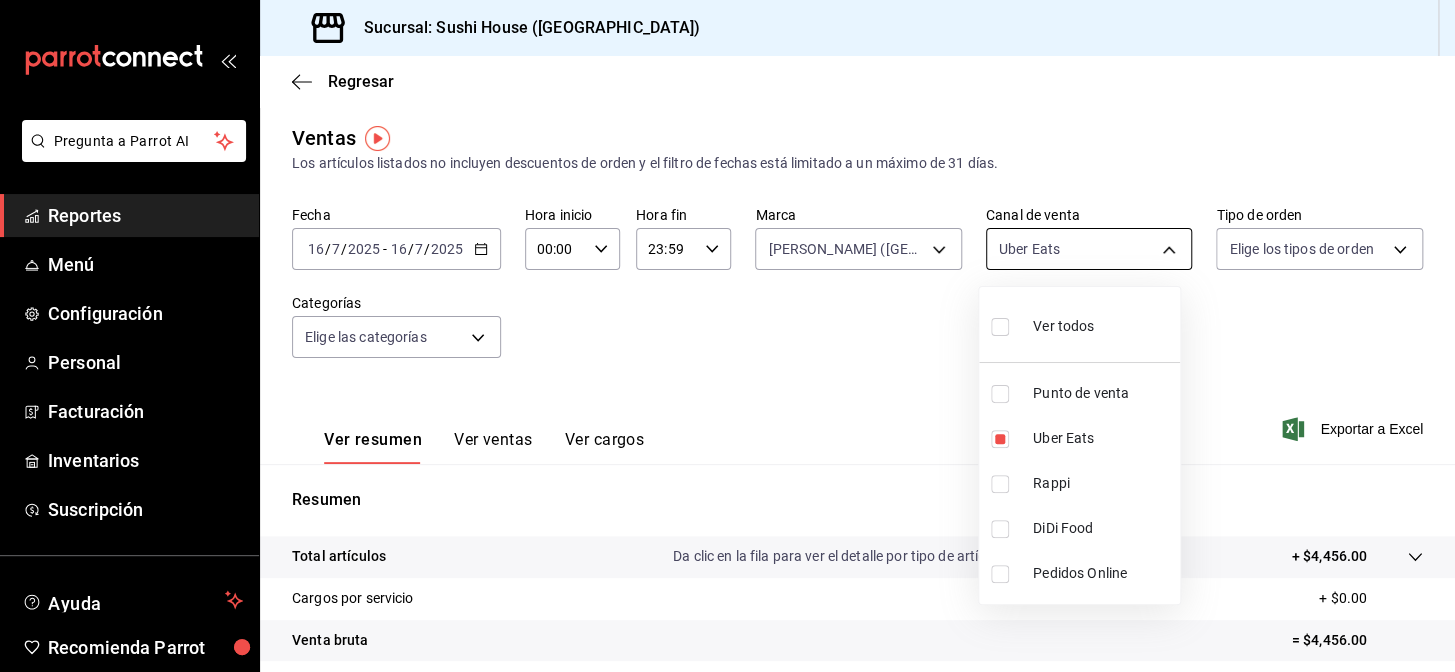 click on "Pregunta a Parrot AI Reportes   Menú   Configuración   Personal   Facturación   Inventarios   Suscripción   Ayuda Recomienda Parrot   Galicia Encargado   Sugerir nueva función   Sucursal: Sushi House ([GEOGRAPHIC_DATA]) Regresar Ventas Los artículos listados no incluyen descuentos de orden y el filtro de fechas está limitado a un máximo de 31 [PERSON_NAME]. Fecha [DATE] [DATE] - [DATE] [DATE] Hora inicio 00:00 Hora inicio Hora fin 23:59 Hora fin Marca Genki Poke ([GEOGRAPHIC_DATA]) 74f618c1-62af-4f1c-9f59-932c5bb3cccb Canal de venta Uber Eats UBER_EATS Tipo de orden Elige los tipos de orden Categorías Elige las categorías Ver resumen Ver ventas Ver cargos Exportar a Excel Resumen Total artículos Da clic en la fila para ver el detalle por tipo de artículo + $4,456.00 Cargos por servicio + $0.00 Venta bruta = $4,456.00 Descuentos totales - $411.00 Certificados de regalo - $0.00 Venta total = $4,045.00 Impuestos - $557.93 Venta [PERSON_NAME] = $3,487.07 Pregunta a Parrot AI Reportes   Menú   Configuración" at bounding box center (727, 336) 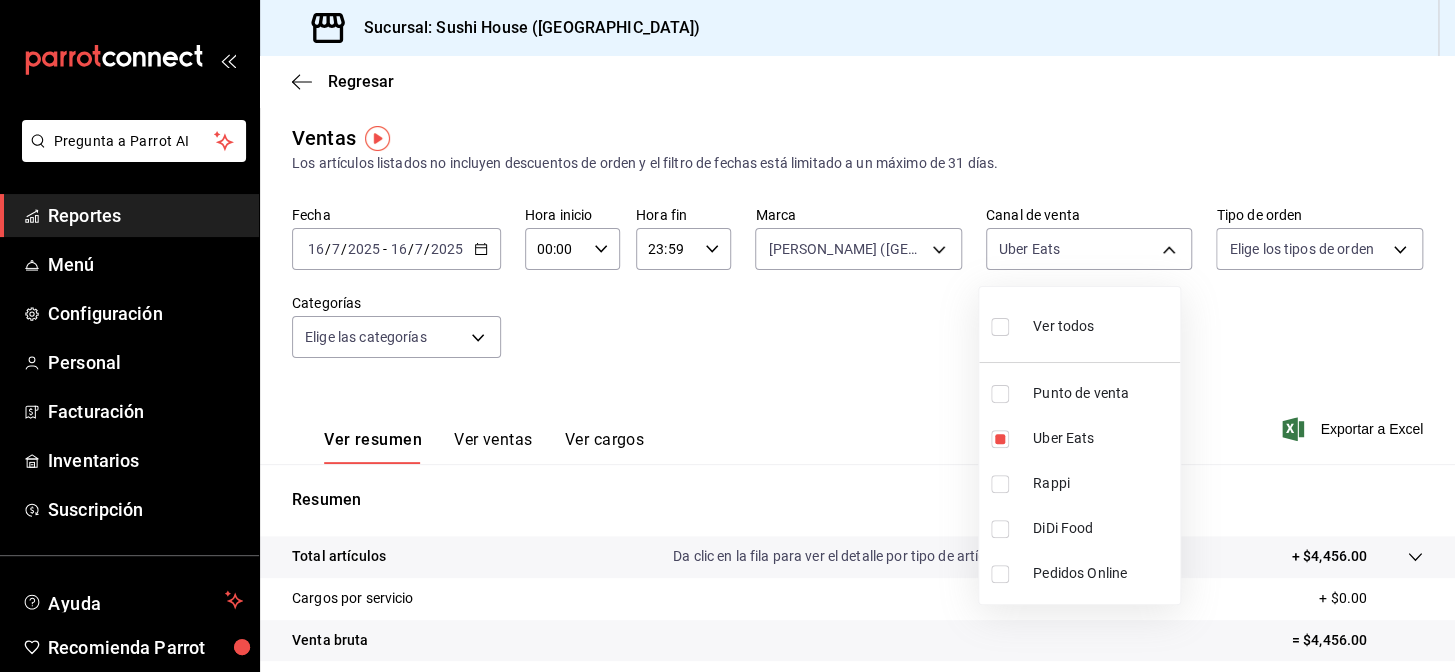 click on "Rappi" at bounding box center [1079, 483] 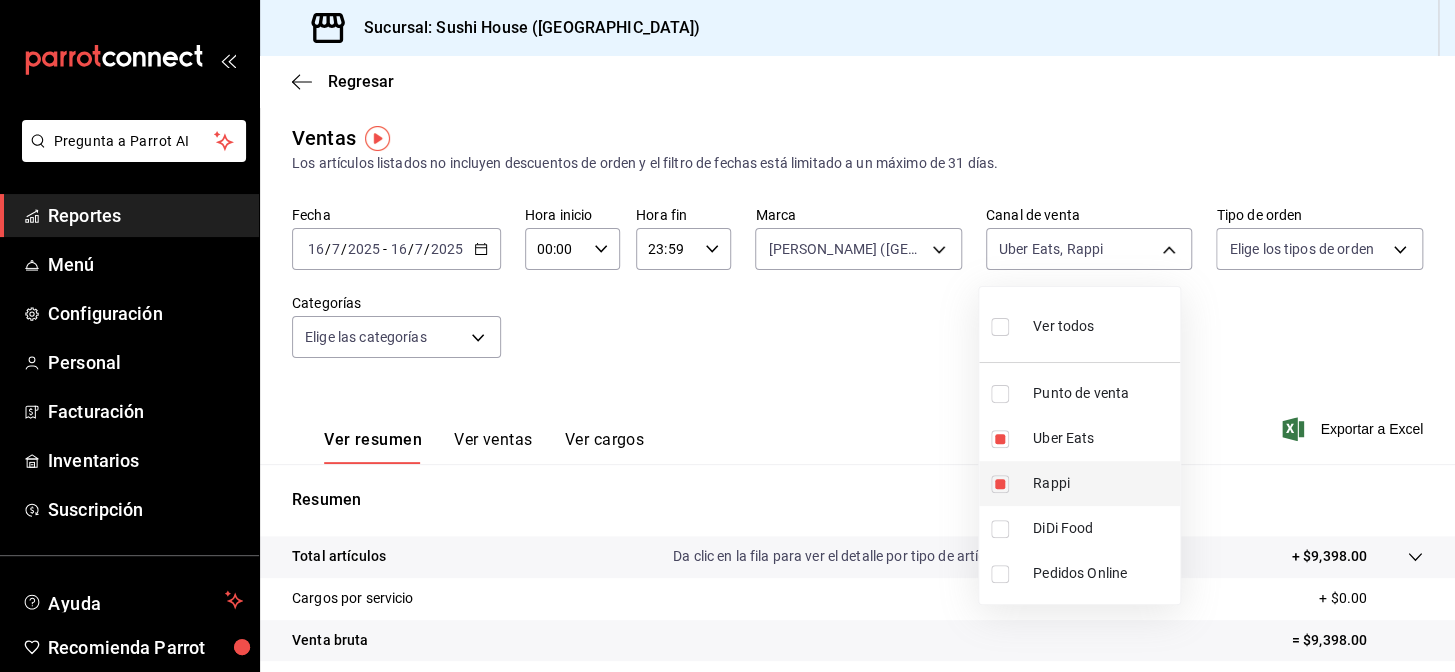 click on "Rappi" at bounding box center [1102, 483] 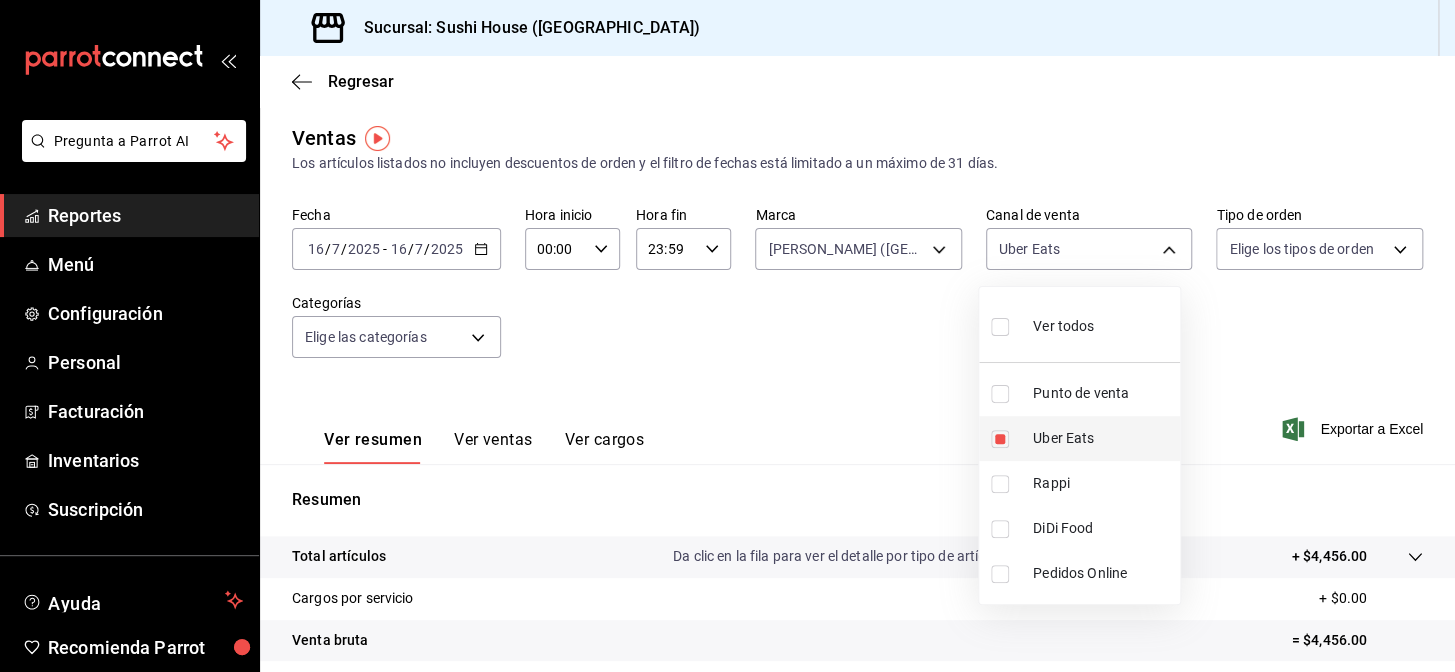 click on "Uber Eats" at bounding box center (1102, 438) 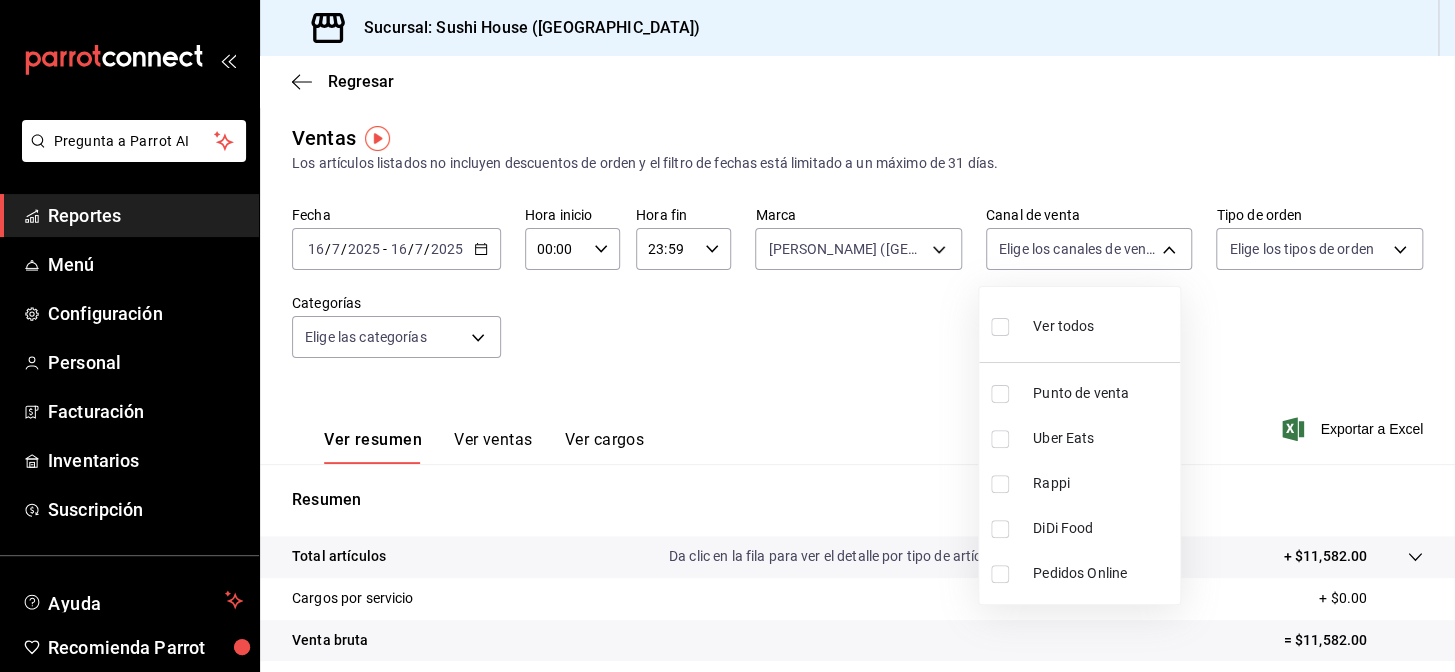 click on "DiDi Food" at bounding box center [1102, 528] 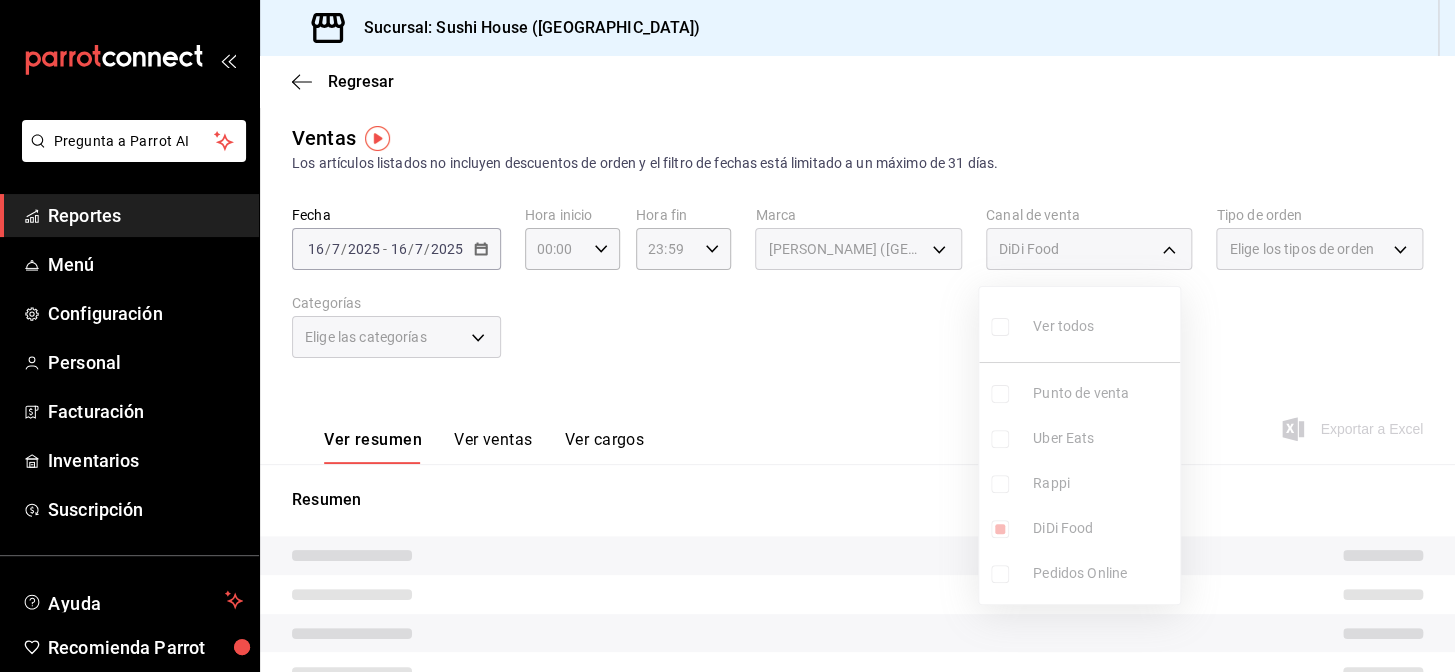 click at bounding box center [727, 336] 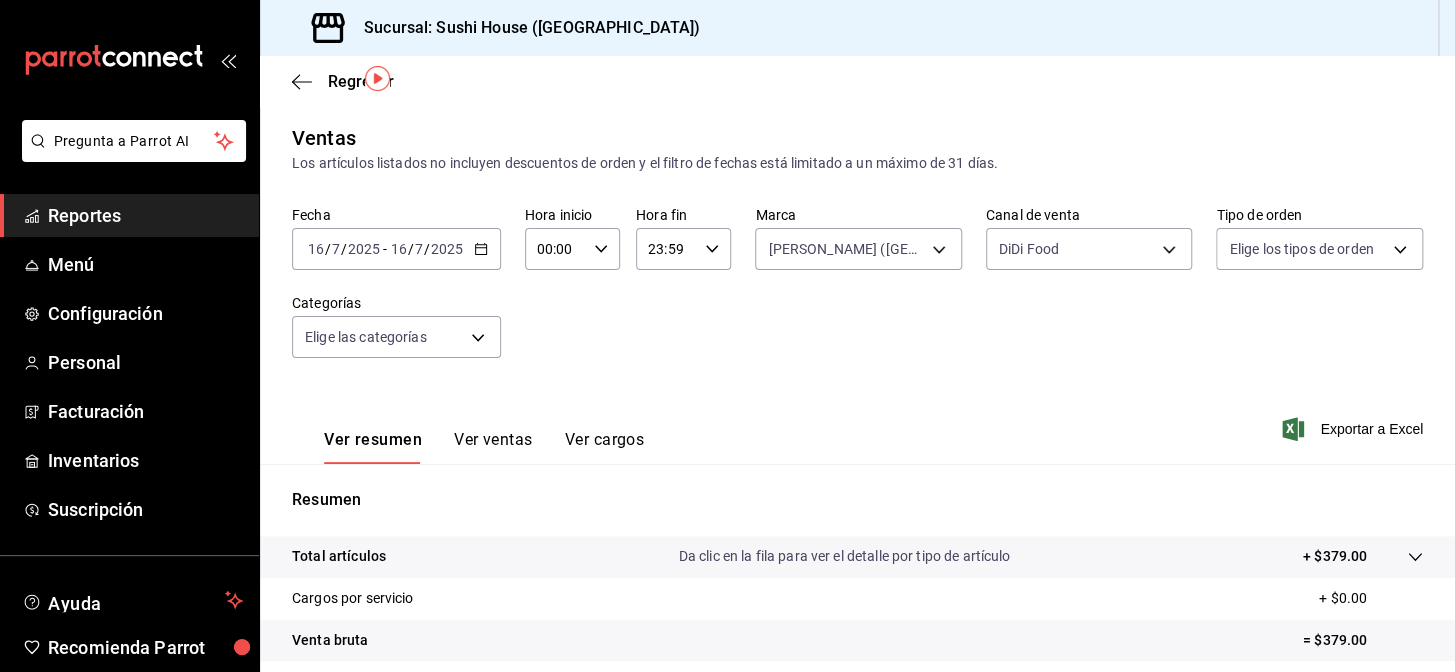 scroll, scrollTop: 0, scrollLeft: 0, axis: both 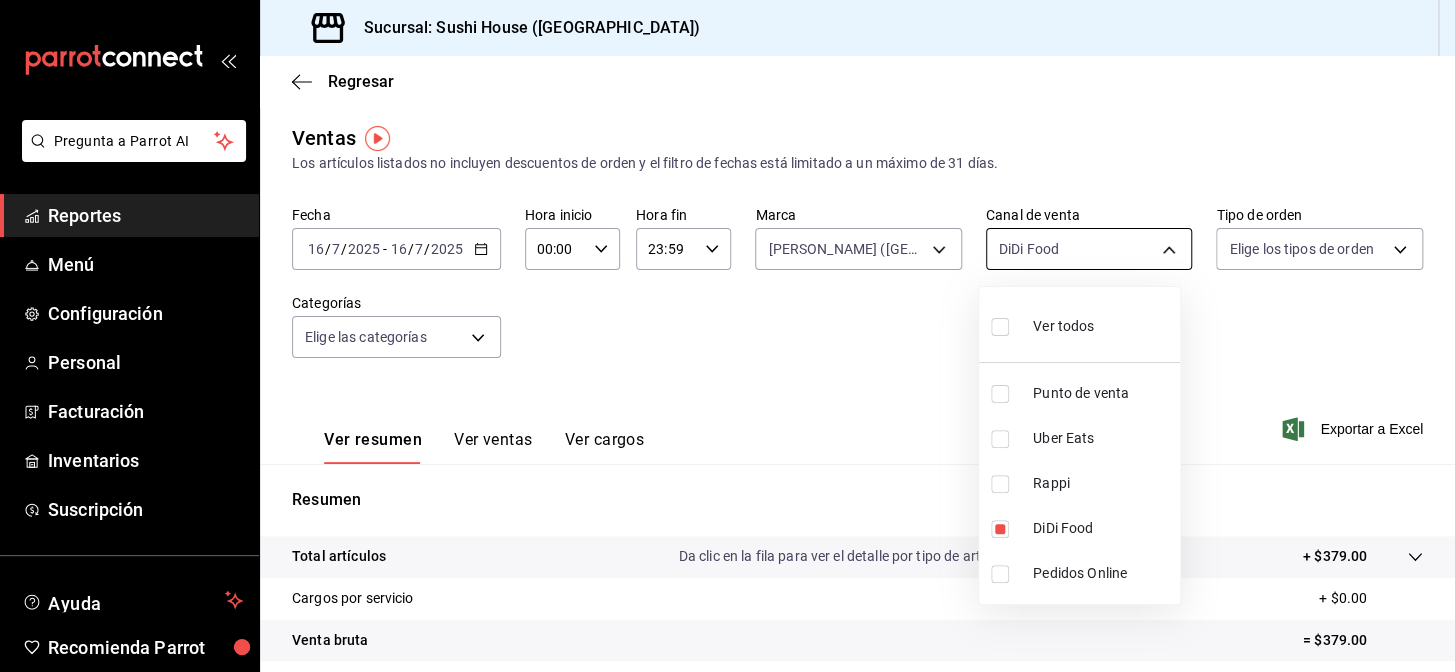 click on "Pregunta a Parrot AI Reportes   Menú   Configuración   Personal   Facturación   Inventarios   Suscripción   Ayuda Recomienda Parrot   Galicia Encargado   Sugerir nueva función   Sucursal: Sushi House ([GEOGRAPHIC_DATA]) Regresar Ventas Los artículos listados no incluyen descuentos de orden y el filtro de fechas está limitado a un máximo de 31 [PERSON_NAME]. Fecha [DATE] [DATE] - [DATE] [DATE] Hora inicio 00:00 Hora inicio Hora fin 23:59 Hora fin Marca Genki Poke ([GEOGRAPHIC_DATA]) 74f618c1-62af-4f1c-9f59-932c5bb3cccb Canal de venta DiDi Food DIDI_FOOD Tipo de orden Elige los tipos de orden Categorías Elige las categorías Ver resumen Ver ventas Ver cargos Exportar a Excel Resumen Total artículos Da clic en la fila para ver el detalle por tipo de artículo + $379.00 Cargos por servicio + $0.00 Venta bruta = $379.00 Descuentos totales - $135.60 Certificados de regalo - $0.00 Venta total = $243.40 Impuestos - $33.57 Venta [PERSON_NAME] = $209.83 Pregunta a Parrot AI Reportes   Menú   Configuración   Personal" at bounding box center [727, 336] 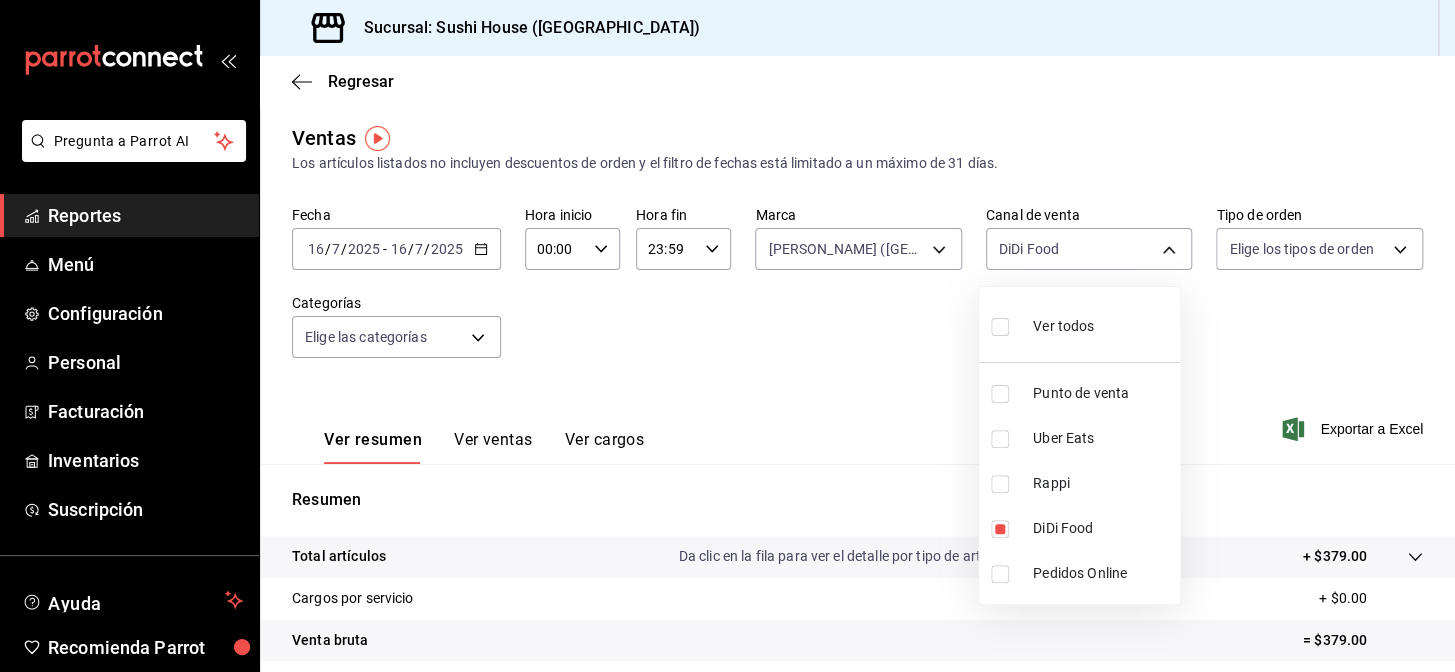 click on "Uber Eats" at bounding box center [1079, 438] 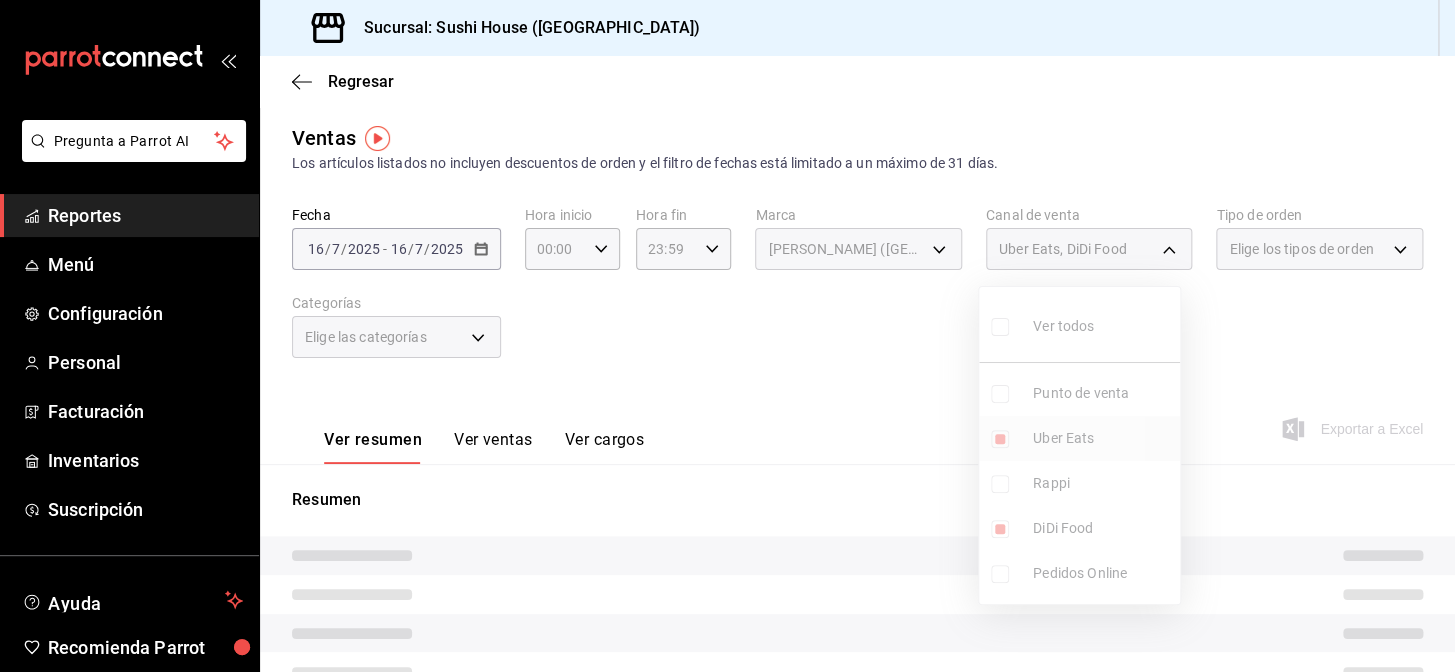 click on "Ver todos Punto de venta Uber Eats Rappi DiDi Food Pedidos Online" at bounding box center [1079, 445] 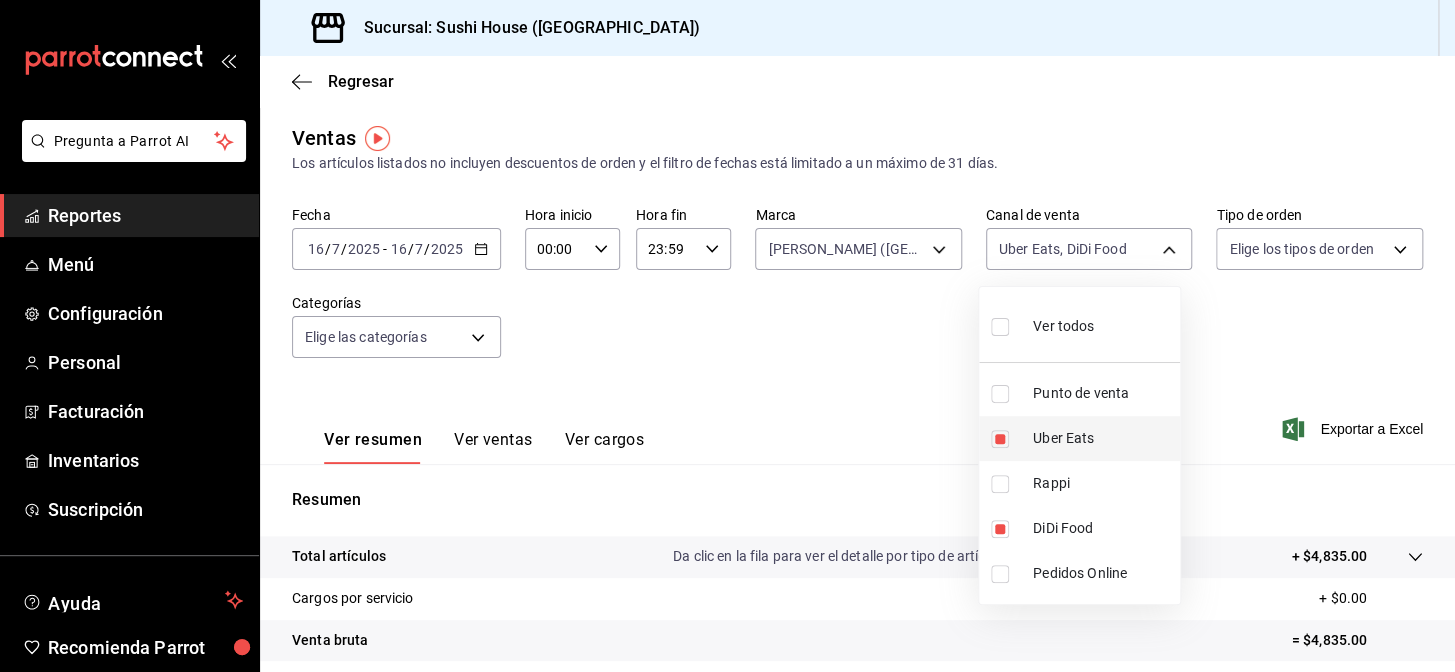 click on "Uber Eats" at bounding box center [1079, 438] 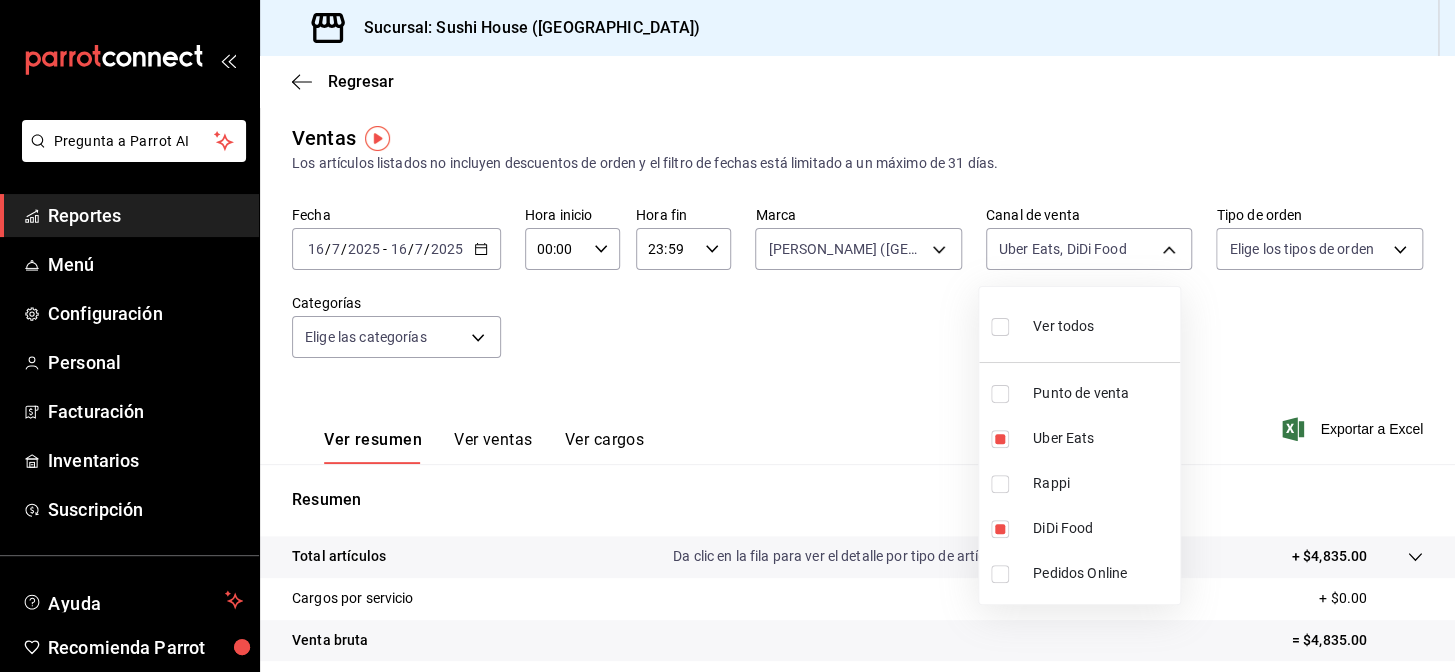 type on "DIDI_FOOD" 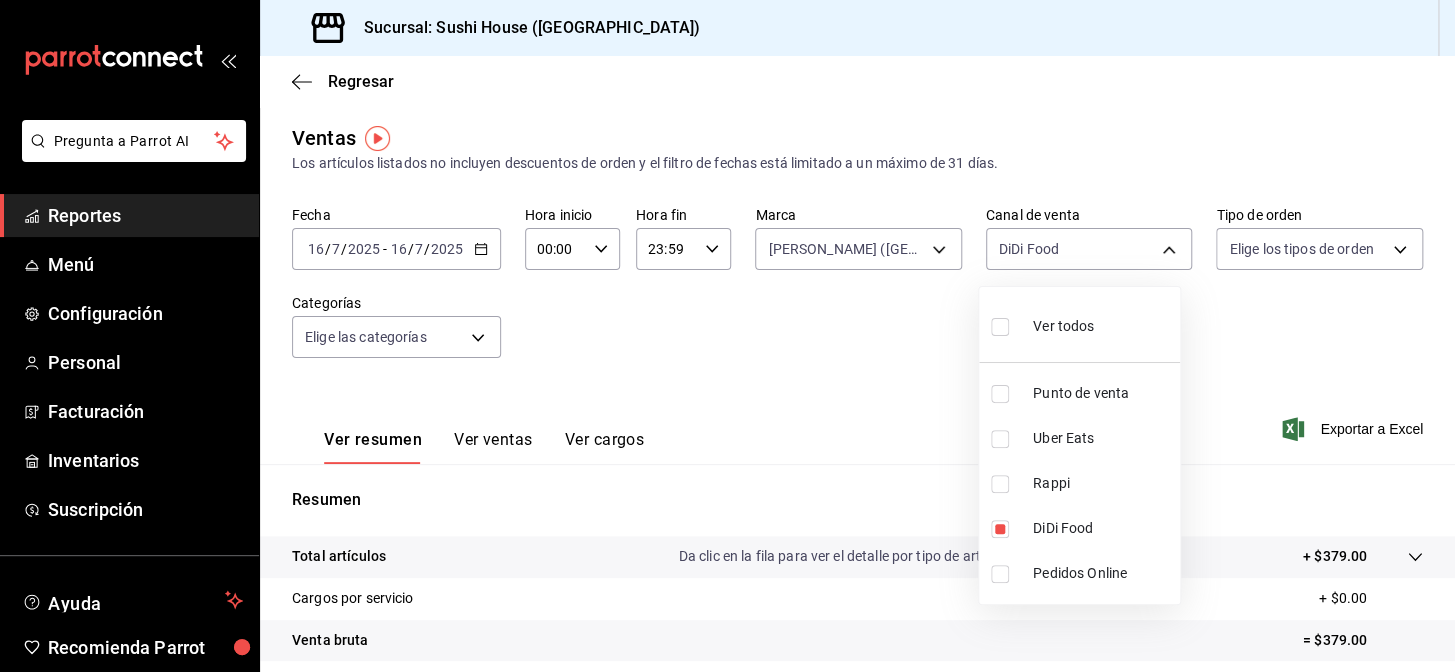 click on "Rappi" at bounding box center (1102, 483) 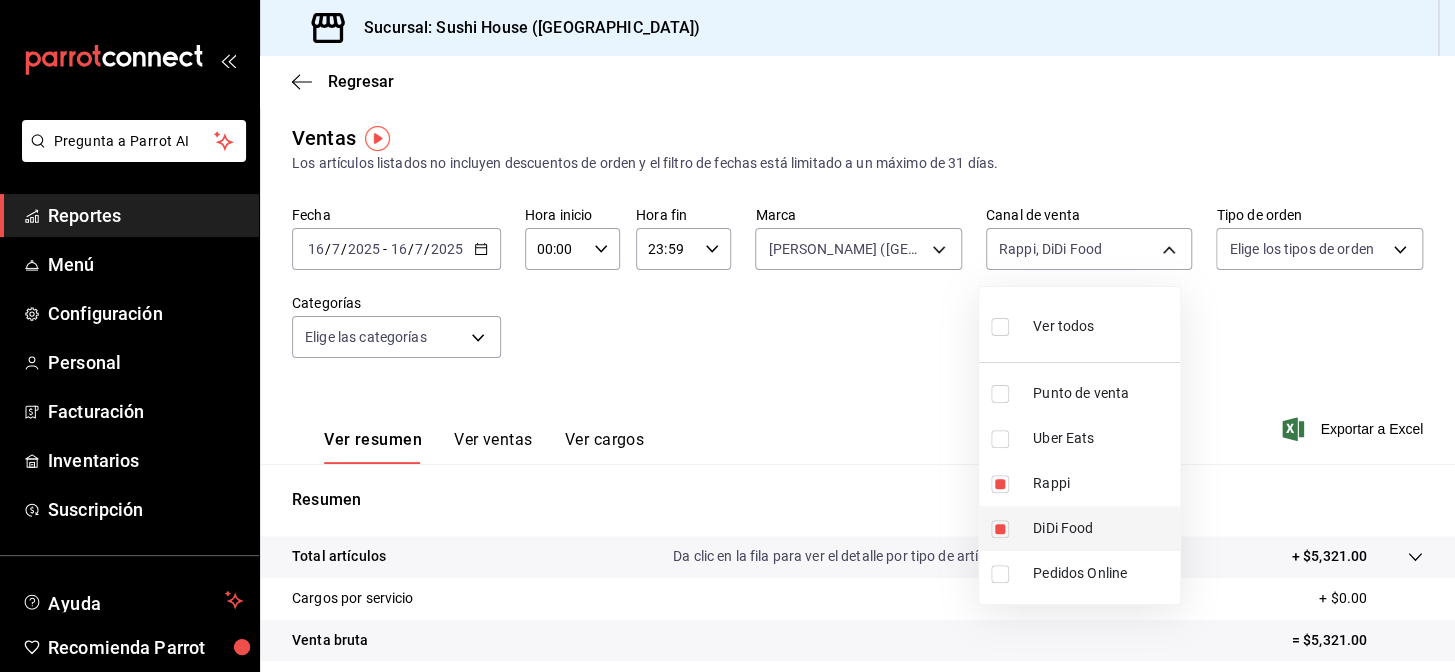 click on "DiDi Food" at bounding box center [1102, 528] 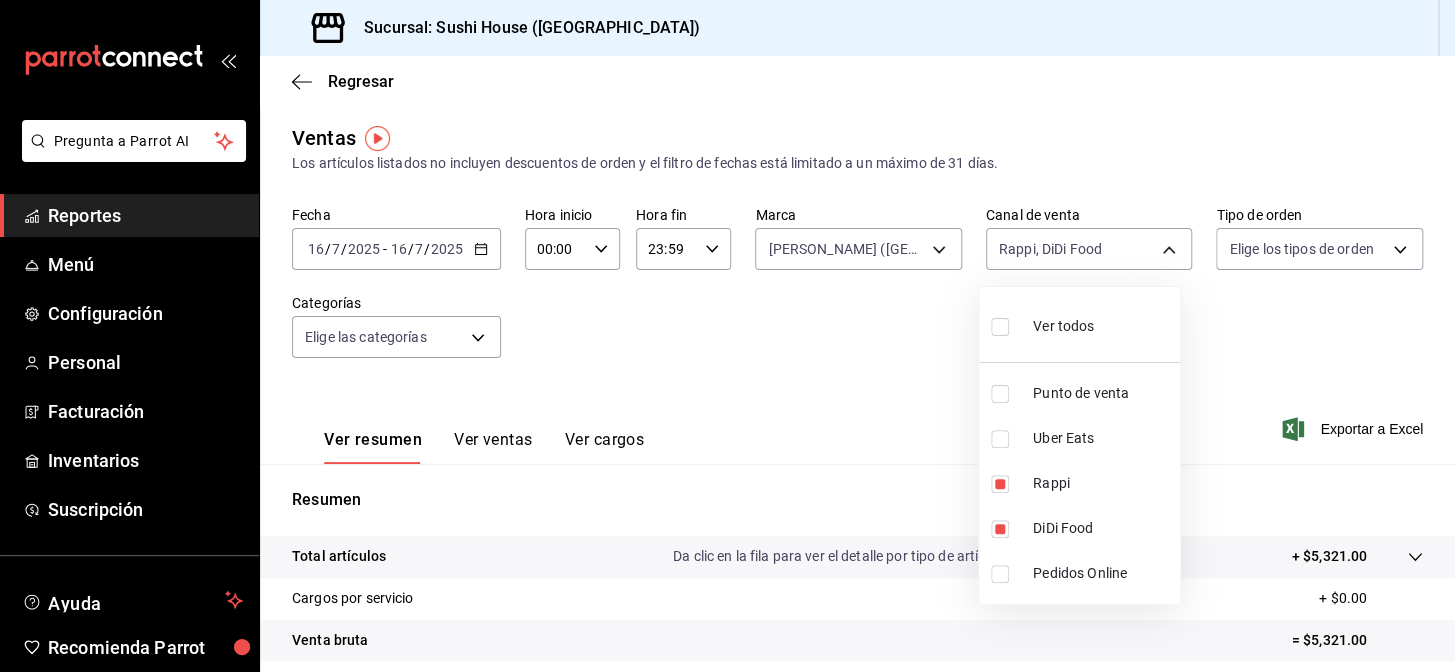 type on "RAPPI" 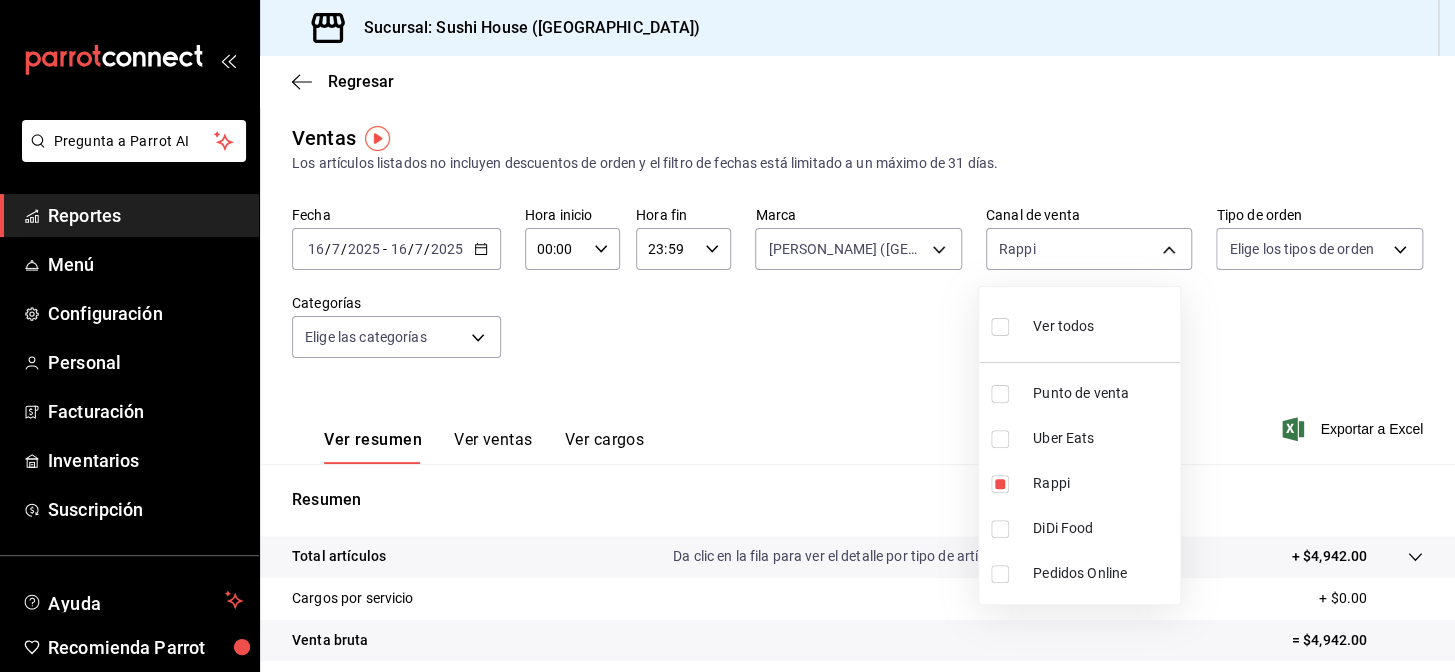 click at bounding box center (727, 336) 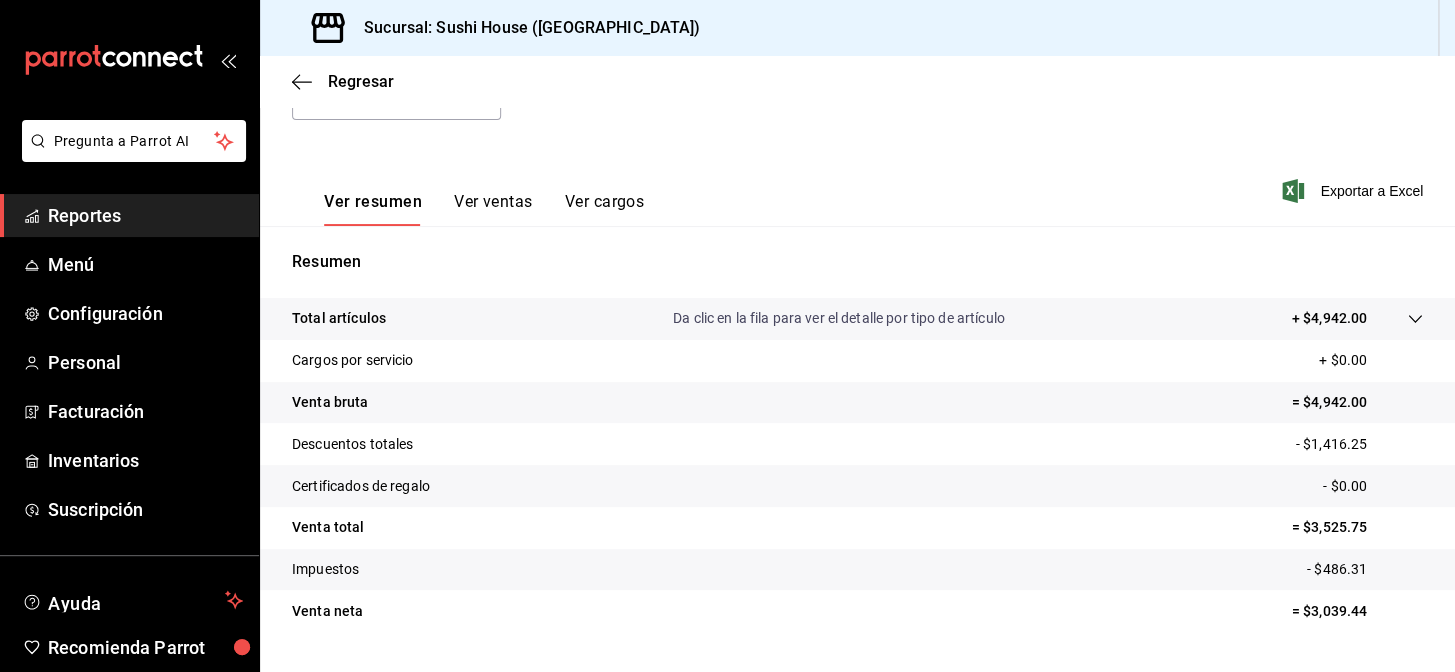 scroll, scrollTop: 286, scrollLeft: 0, axis: vertical 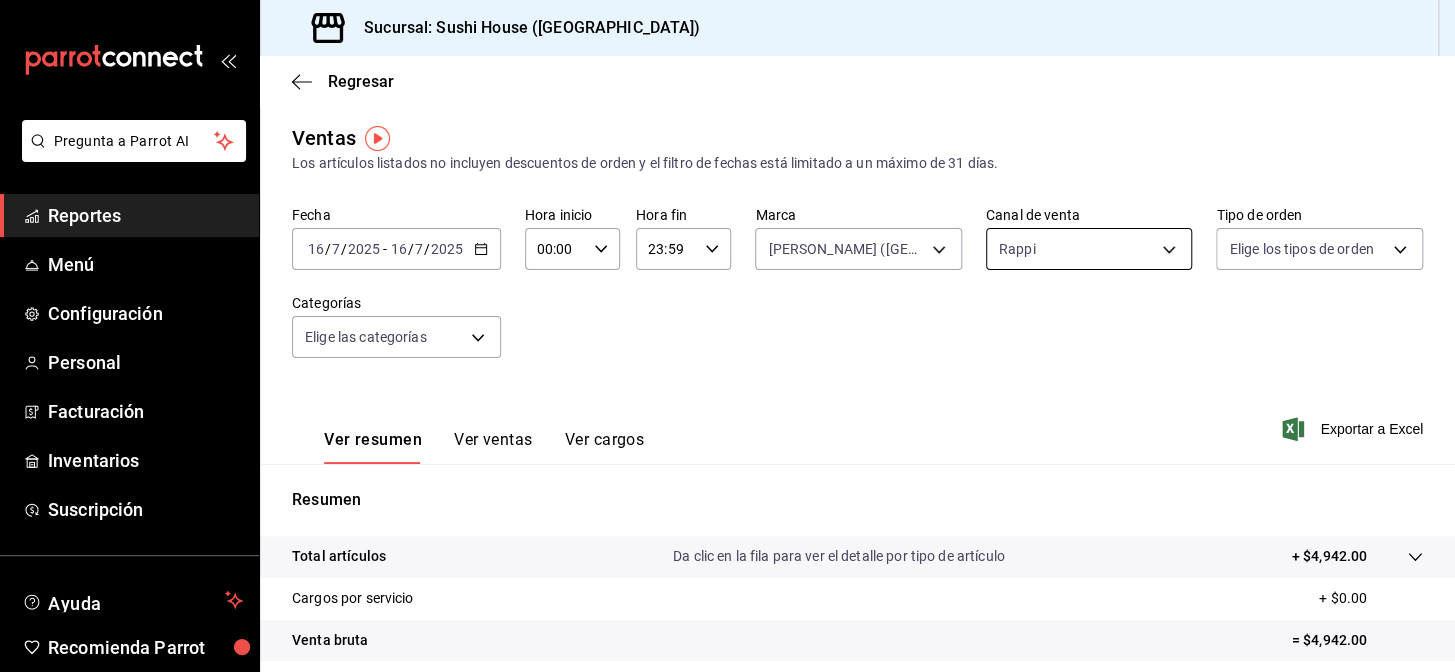 click on "Pregunta a Parrot AI Reportes   Menú   Configuración   Personal   Facturación   Inventarios   Suscripción   Ayuda Recomienda Parrot   Galicia Encargado   Sugerir nueva función   Sucursal: Sushi House ([GEOGRAPHIC_DATA]) Regresar Ventas Los artículos listados no incluyen descuentos de orden y el filtro de fechas está limitado a un máximo de 31 [PERSON_NAME]. Fecha [DATE] [DATE] - [DATE] [DATE] Hora inicio 00:00 Hora inicio Hora fin 23:59 Hora fin Marca Genki Poke ([GEOGRAPHIC_DATA]) 74f618c1-62af-4f1c-9f59-932c5bb3cccb Canal de venta Rappi RAPPI Tipo de orden Elige los tipos de orden Categorías Elige las categorías Ver resumen Ver ventas Ver cargos Exportar a Excel Resumen Total artículos Da clic en la fila para ver el detalle por tipo de artículo + $4,942.00 Cargos por servicio + $0.00 Venta bruta = $4,942.00 Descuentos totales - $1,416.25 Certificados de regalo - $0.00 Venta total = $3,525.75 Impuestos - $486.31 Venta [PERSON_NAME] = $3,039.44 Pregunta a Parrot AI Reportes   Menú   Configuración   Personal" at bounding box center (727, 336) 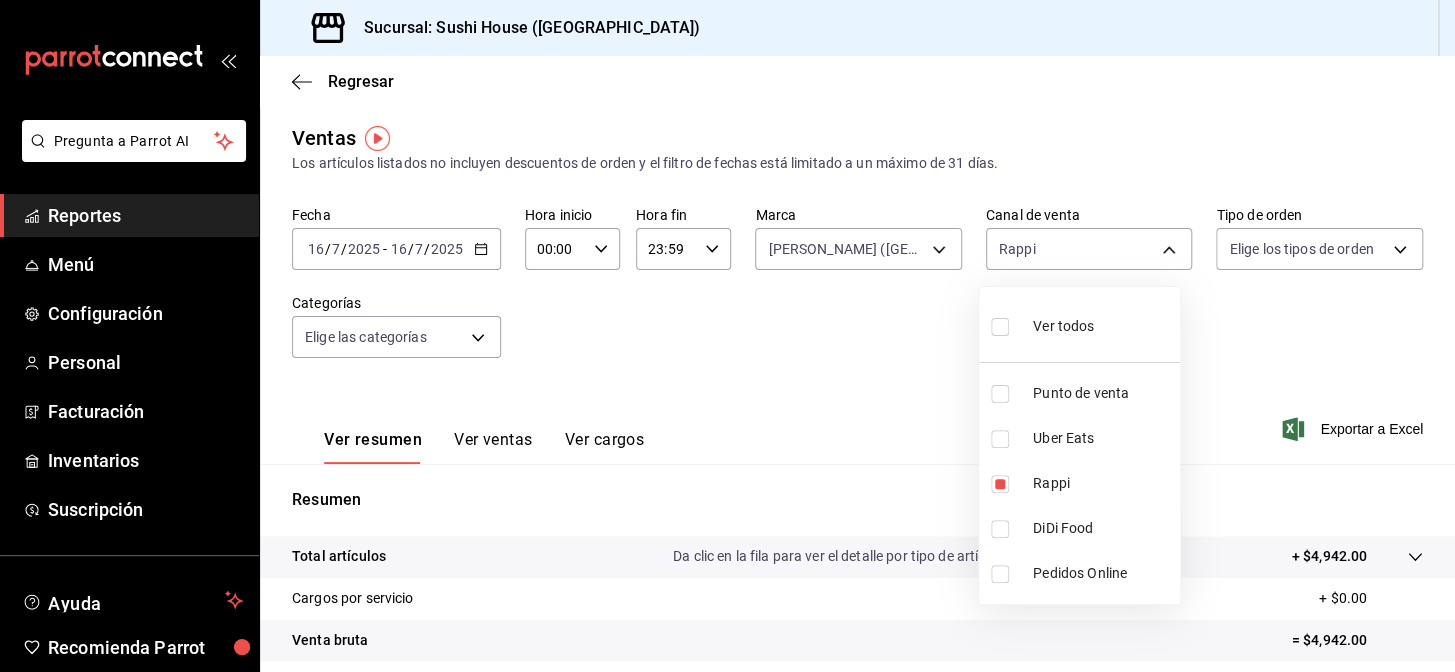 click on "Rappi" at bounding box center [1079, 483] 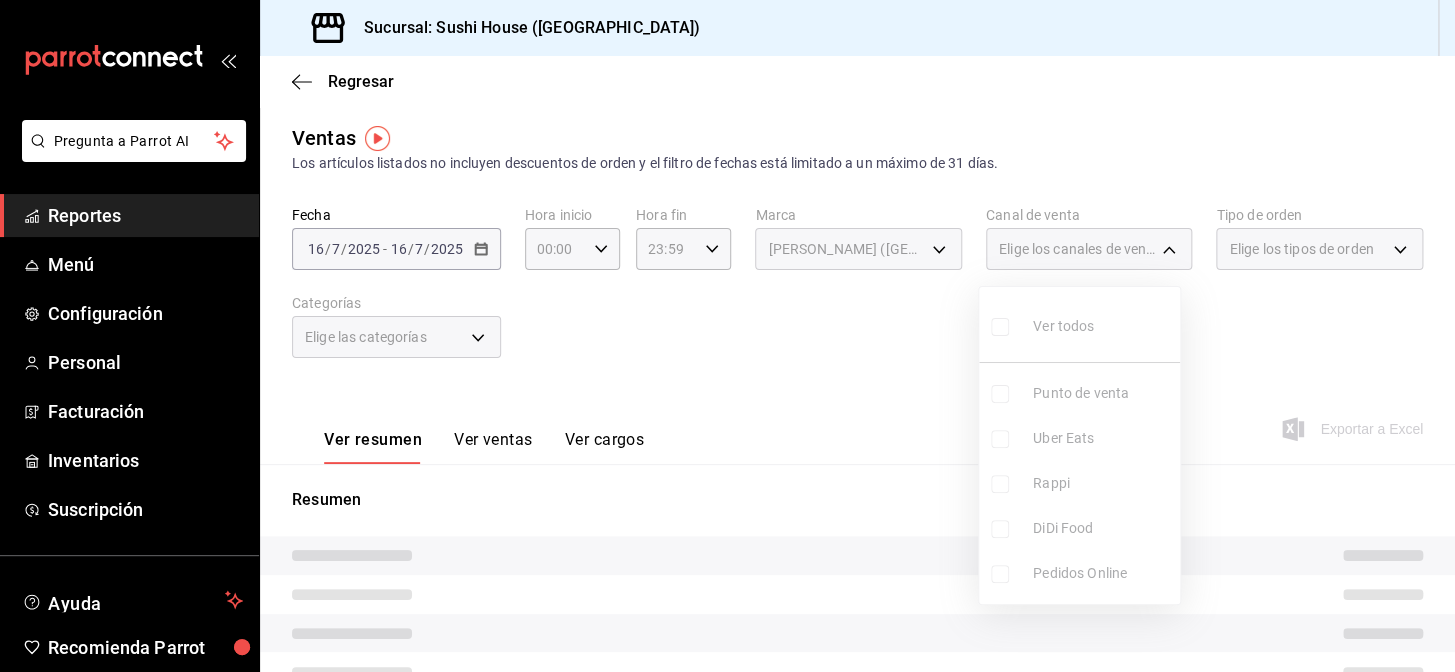 drag, startPoint x: 786, startPoint y: 315, endPoint x: 794, endPoint y: 290, distance: 26.24881 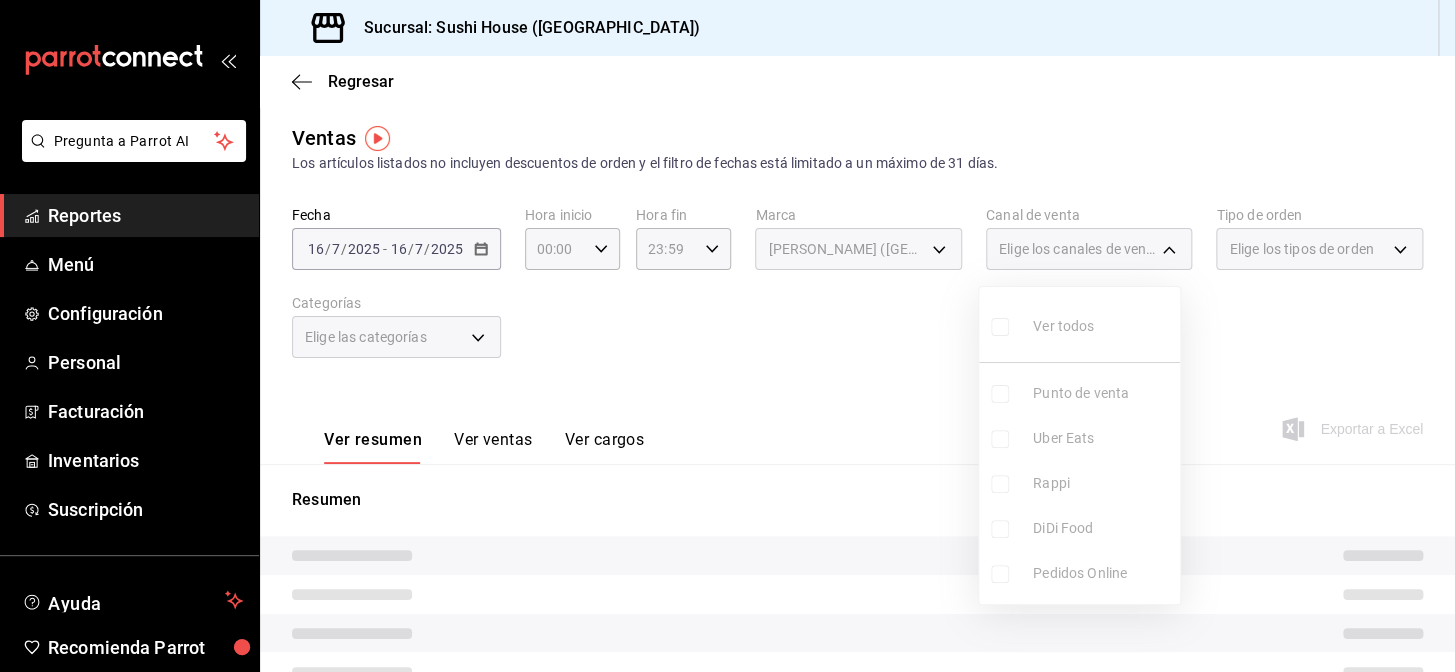 click at bounding box center [727, 336] 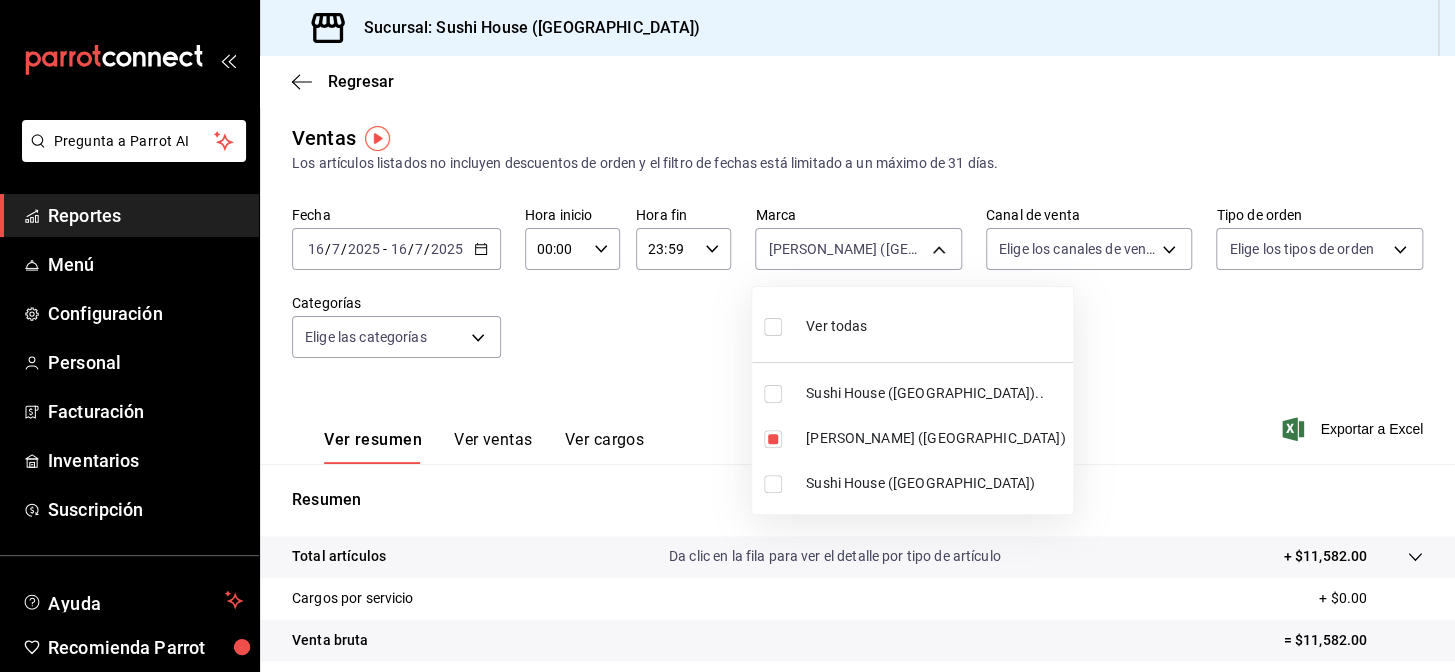 click on "Pregunta a Parrot AI Reportes   Menú   Configuración   Personal   Facturación   Inventarios   Suscripción   Ayuda Recomienda Parrot   Galicia Encargado   Sugerir nueva función   Sucursal: Sushi House ([GEOGRAPHIC_DATA]) Regresar Ventas Los artículos listados no incluyen descuentos de orden y el filtro de fechas está limitado a un máximo de 31 [PERSON_NAME]. Fecha [DATE] [DATE] - [DATE] [DATE] Hora inicio 00:00 Hora inicio Hora fin 23:59 Hora fin Marca Genki Poke ([GEOGRAPHIC_DATA]) 74f618c1-62af-4f1c-9f59-932c5bb3cccb Canal de venta Elige los [PERSON_NAME] de venta Tipo de orden Elige los tipos de orden Categorías Elige las categorías Ver resumen Ver ventas Ver cargos Exportar a Excel Resumen Total artículos Da clic en la fila para ver el detalle por tipo de artículo + $11,582.00 Cargos por servicio + $0.00 Venta bruta = $11,582.00 Descuentos totales - $1,962.85 Certificados de regalo - $0.00 Venta total = $9,619.15 Impuestos - $1,326.78 Venta [PERSON_NAME] = $8,292.37 Pregunta a Parrot AI Reportes   Menú" at bounding box center (727, 336) 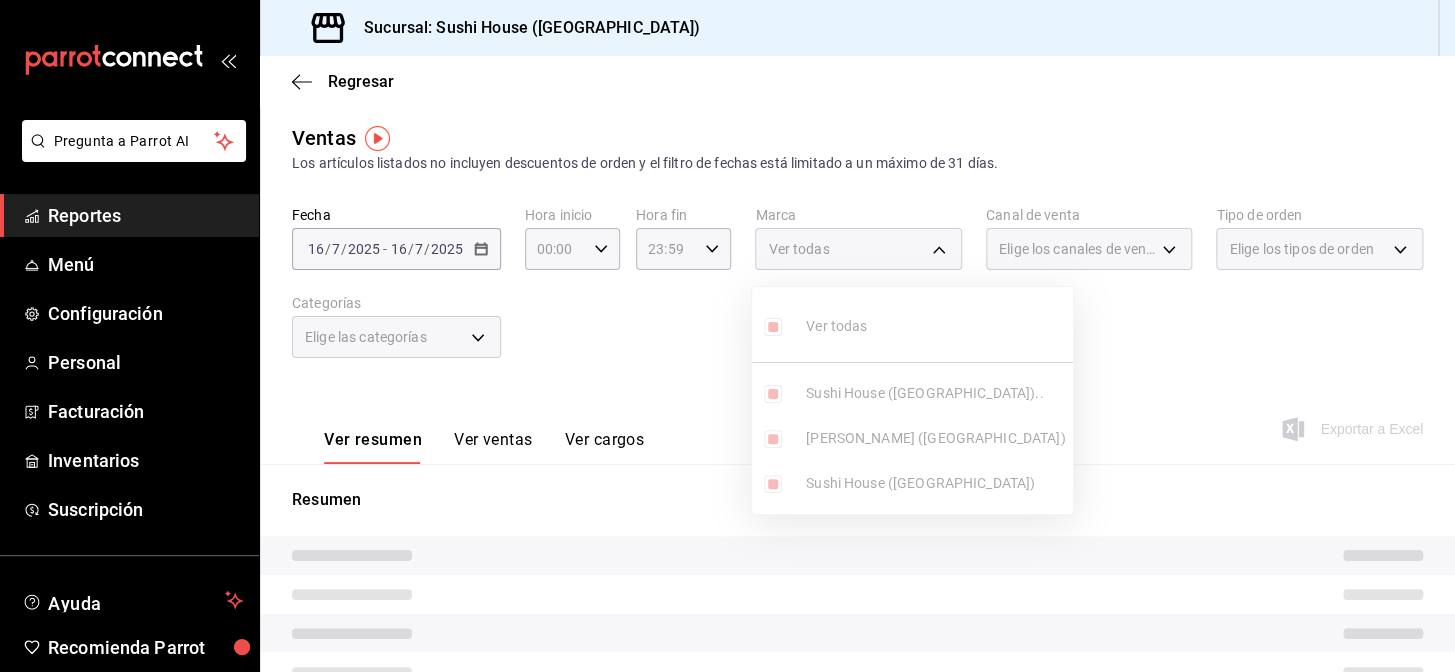 drag, startPoint x: 1182, startPoint y: 341, endPoint x: 1291, endPoint y: 287, distance: 121.64292 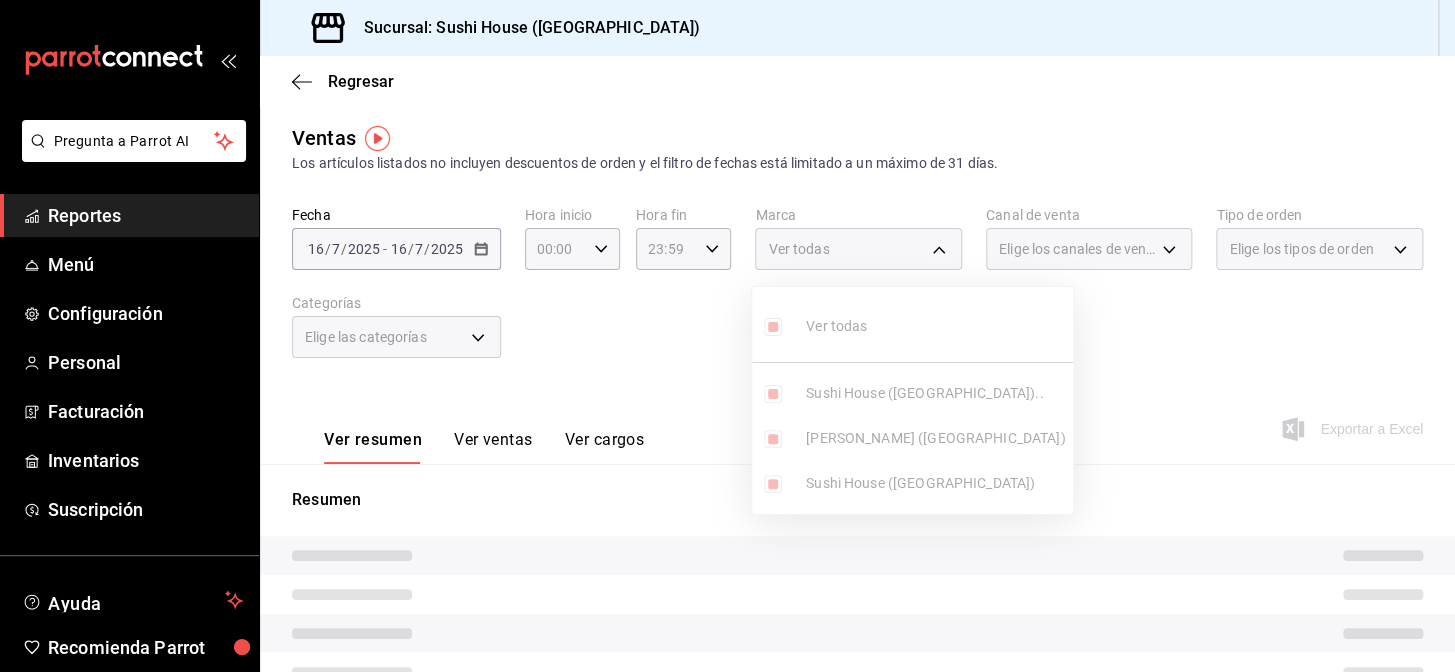 click at bounding box center [727, 336] 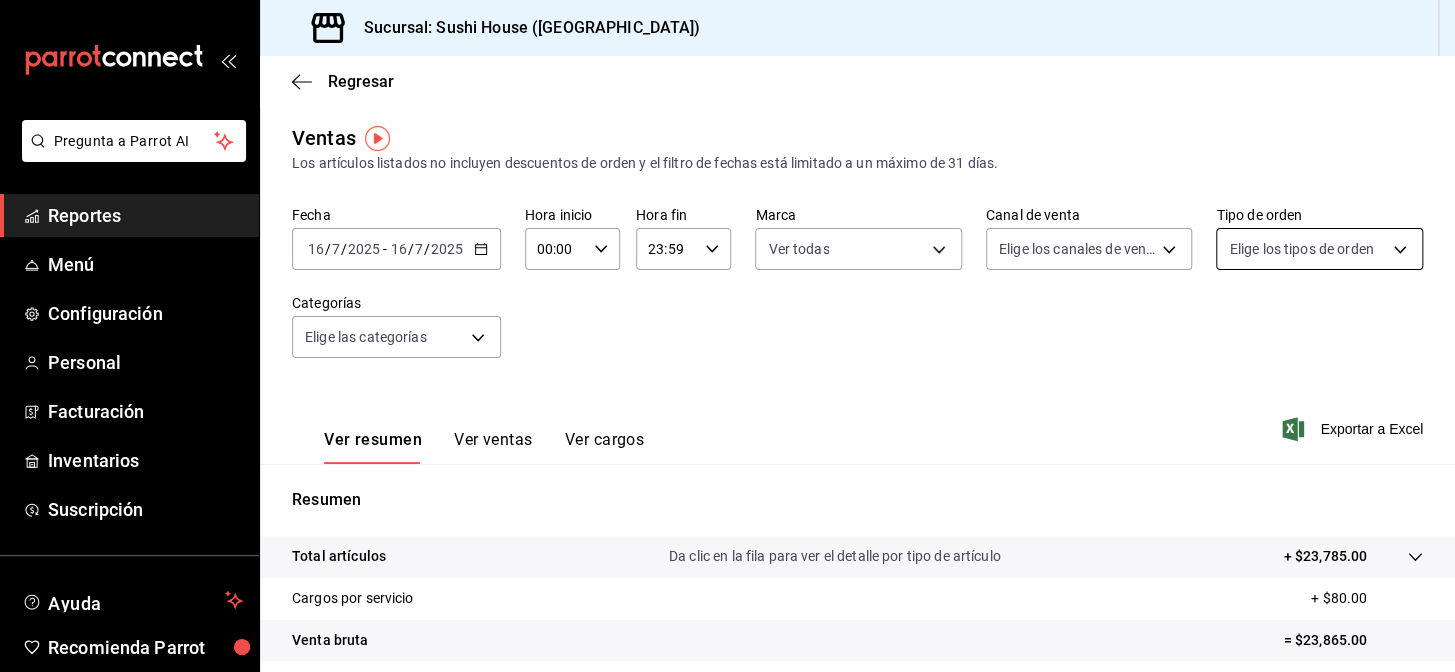 click on "Pregunta a Parrot AI Reportes   Menú   Configuración   Personal   Facturación   Inventarios   Suscripción   Ayuda Recomienda Parrot   Galicia Encargado   Sugerir nueva función   Sucursal: Sushi House ([GEOGRAPHIC_DATA]) Regresar Ventas Los artículos listados no incluyen descuentos de orden y el filtro de fechas está limitado a un máximo de 31 [PERSON_NAME]. Fecha [DATE] [DATE] - [DATE] [DATE] Hora inicio 00:00 Hora inicio Hora fin 23:59 Hora fin Marca Ver todas 7dc1bbcc-c854-438a-98a7-f6be28febd34,74f618c1-62af-4f1c-9f59-932c5bb3cccb,fc9d632e-e170-447e-9cd5-70bd0bb3e59f Canal de venta Elige los [PERSON_NAME] de venta Tipo de orden Elige los tipos de orden Categorías Elige las categorías Ver resumen Ver ventas Ver cargos Exportar a Excel Resumen Total artículos Da clic en la fila para ver el detalle por tipo de artículo + $23,785.00 Cargos por servicio + $80.00 Venta bruta = $23,865.00 Descuentos totales - $2,915.30 Certificados de regalo - $0.00 Venta total = $20,949.70 Impuestos - $2,889.61   Menú" at bounding box center [727, 336] 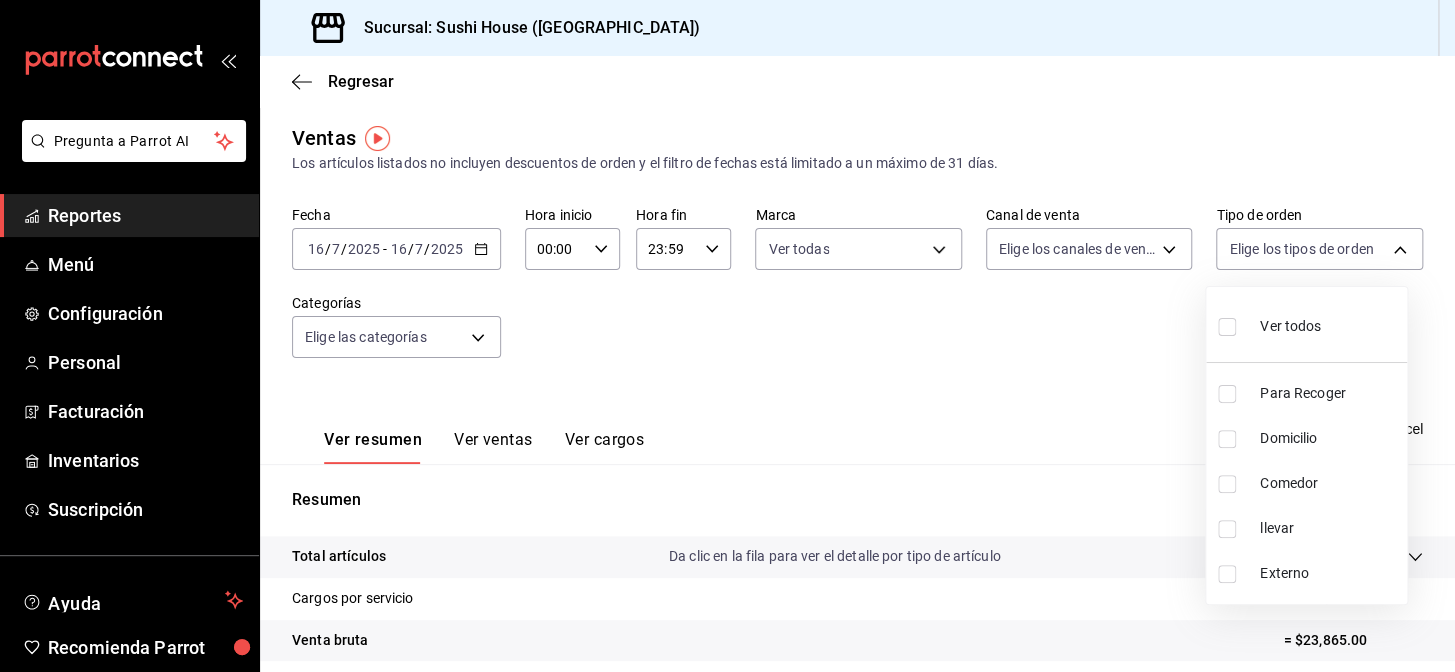 click on "Domicilio" at bounding box center [1329, 438] 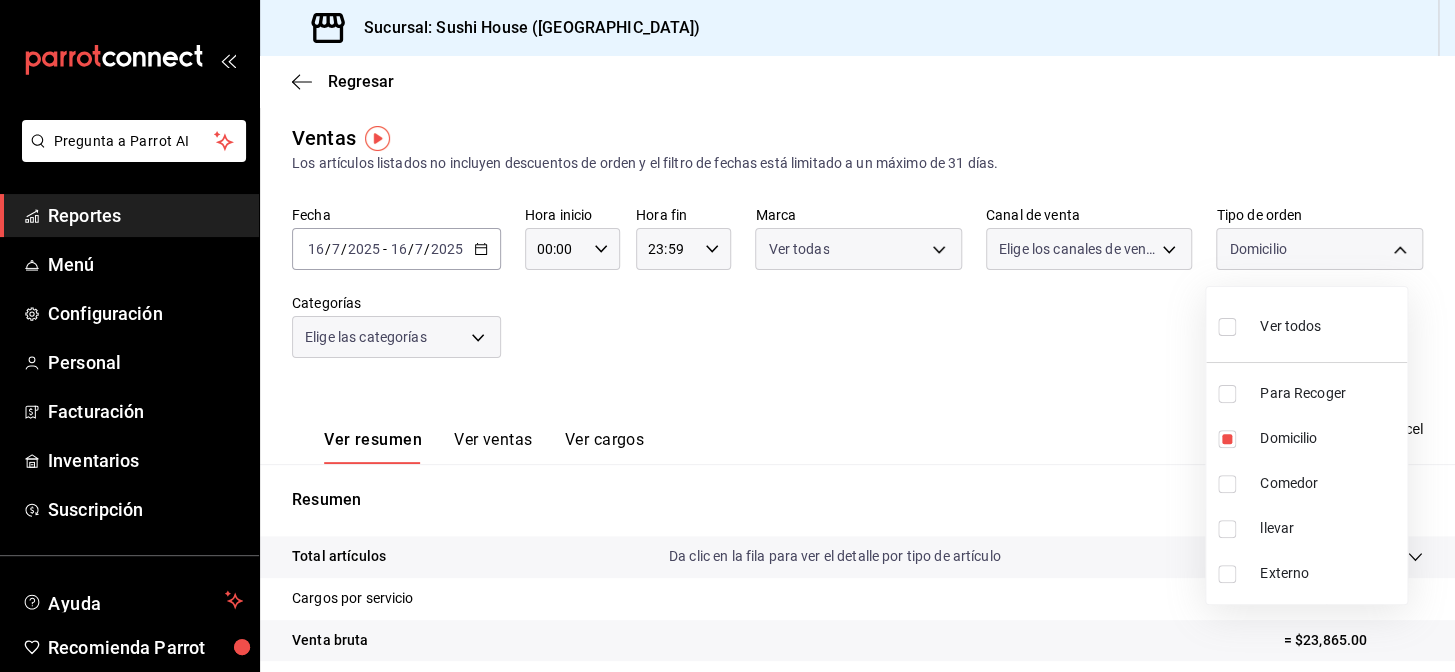 click at bounding box center [727, 336] 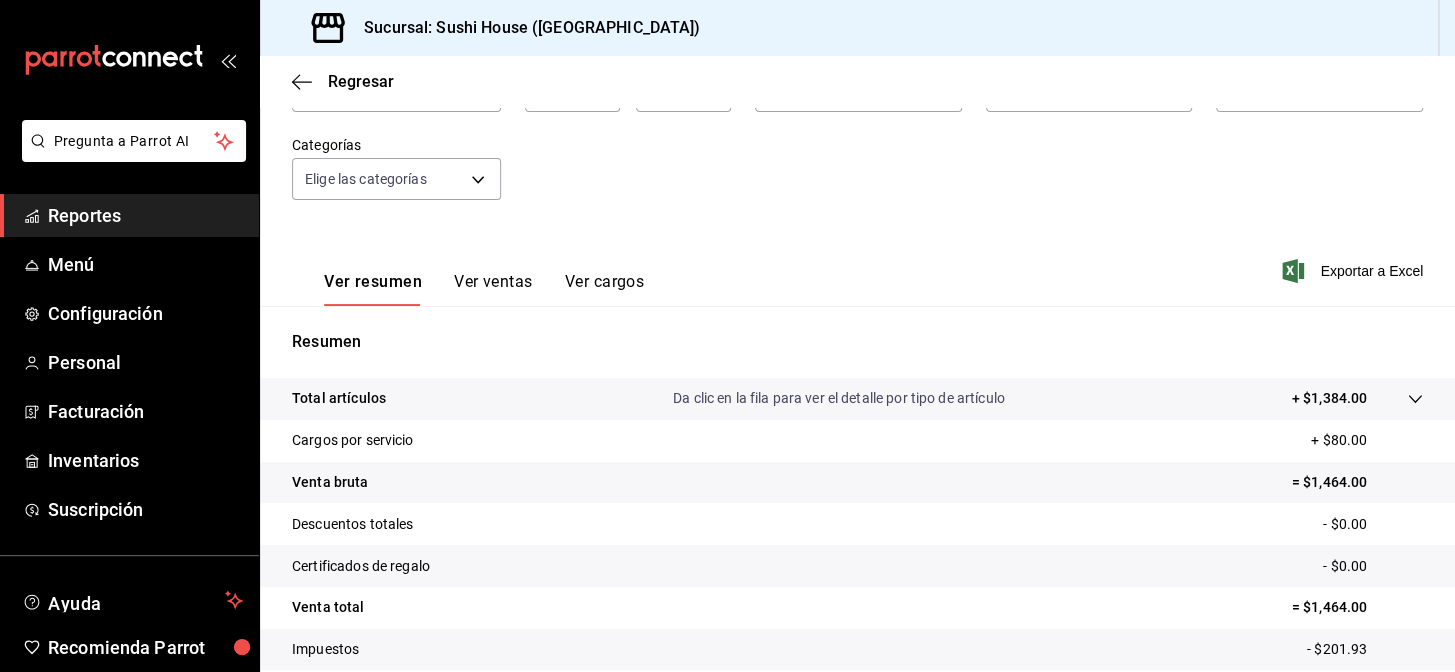 scroll, scrollTop: 0, scrollLeft: 0, axis: both 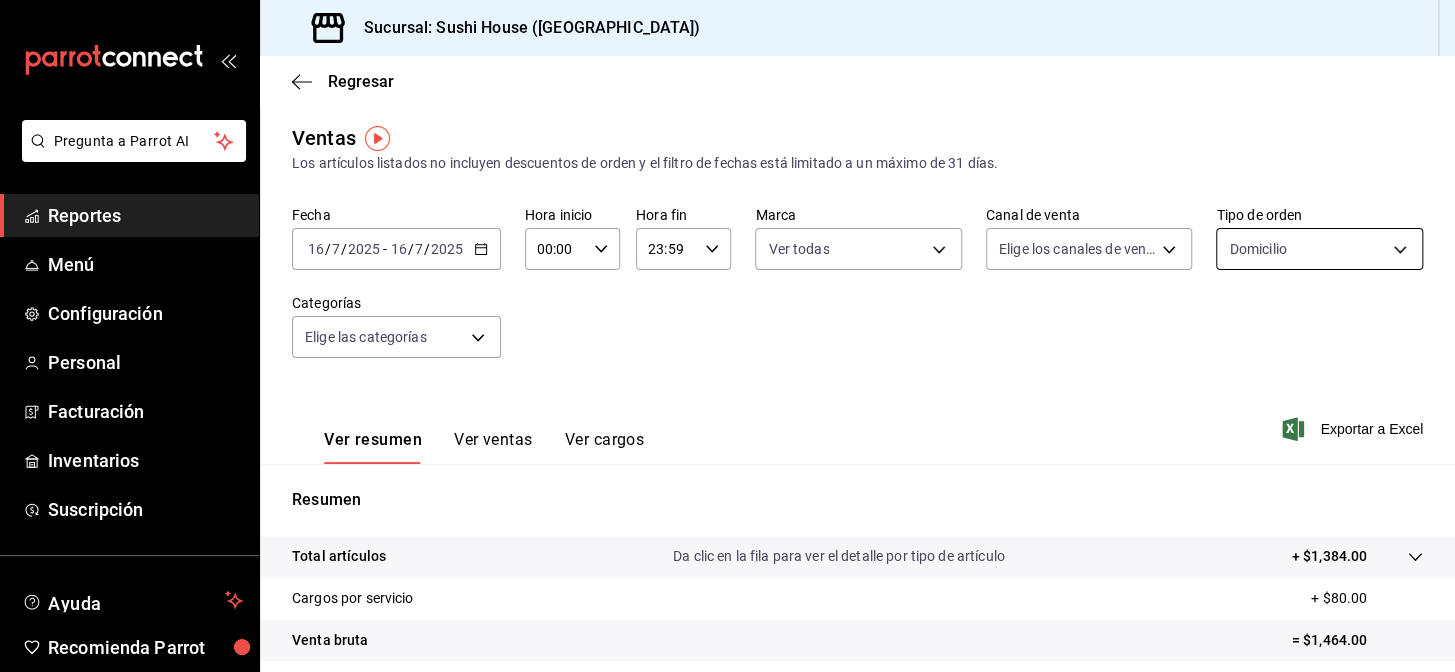 click on "Pregunta a Parrot AI Reportes   Menú   Configuración   Personal   Facturación   Inventarios   Suscripción   Ayuda Recomienda Parrot   Galicia Encargado   Sugerir nueva función   Sucursal: Sushi House ([GEOGRAPHIC_DATA]) Regresar Ventas Los artículos listados no incluyen descuentos de orden y el filtro de fechas está limitado a un máximo de 31 [PERSON_NAME]. Fecha [DATE] [DATE] - [DATE] [DATE] Hora inicio 00:00 Hora inicio Hora fin 23:59 Hora fin Marca Ver todas 7dc1bbcc-c854-438a-98a7-f6be28febd34,74f618c1-62af-4f1c-9f59-932c5bb3cccb,fc9d632e-e170-447e-9cd5-70bd0bb3e59f Canal de venta Elige los [PERSON_NAME] de venta Tipo de orden Domicilio c813e250-a487-4472-927d-f84c1c5aa0d0 Categorías Elige las categorías Ver resumen Ver ventas Ver cargos Exportar a Excel Resumen Total artículos Da clic en la fila para ver el detalle por tipo de artículo + $1,384.00 Cargos por servicio + $80.00 Venta bruta = $1,464.00 Descuentos totales - $0.00 Certificados de regalo - $0.00 Venta total = $1,464.00 Impuestos" at bounding box center [727, 336] 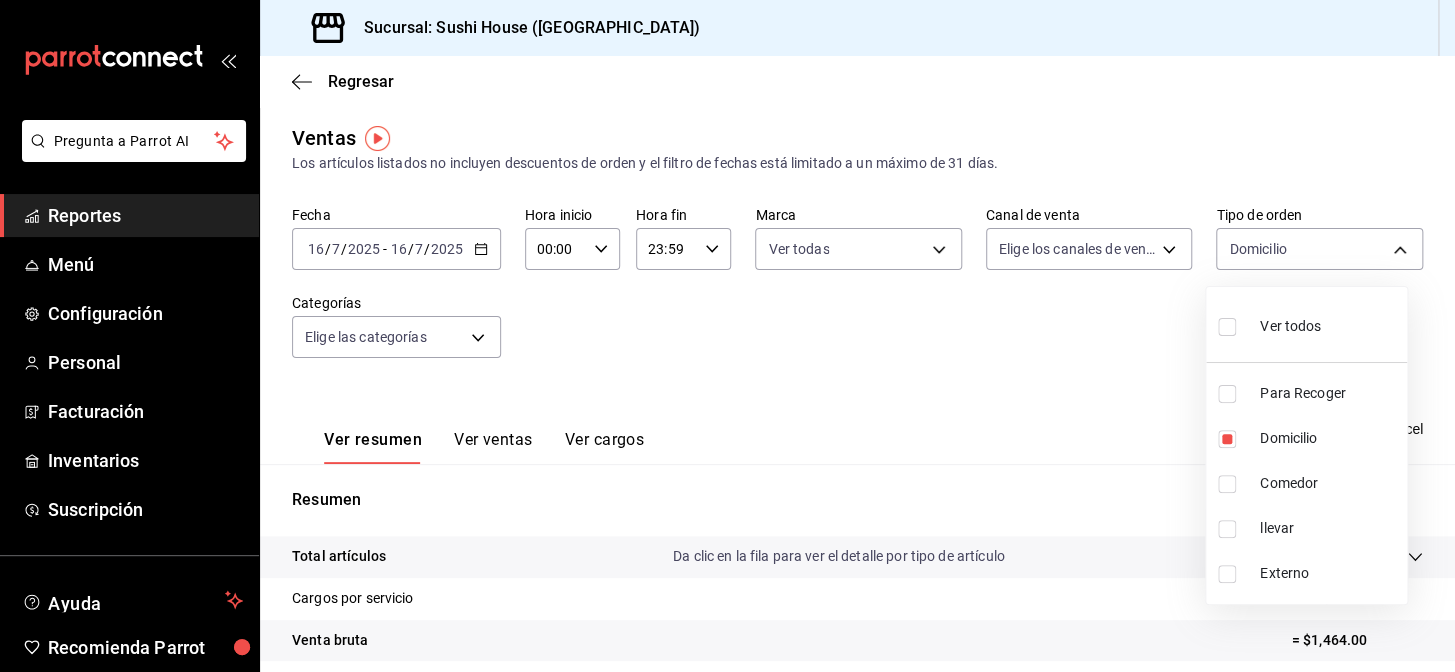 click on "Ver todos" at bounding box center [1269, 324] 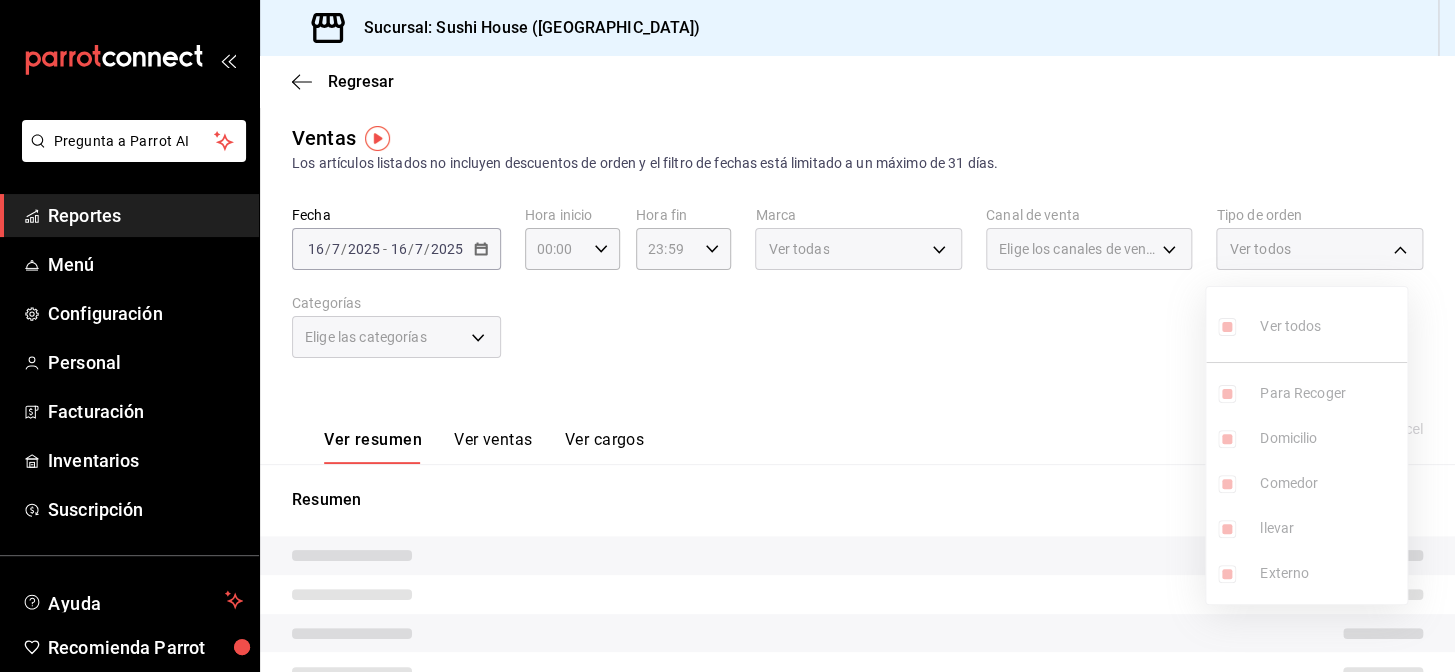 click at bounding box center (727, 336) 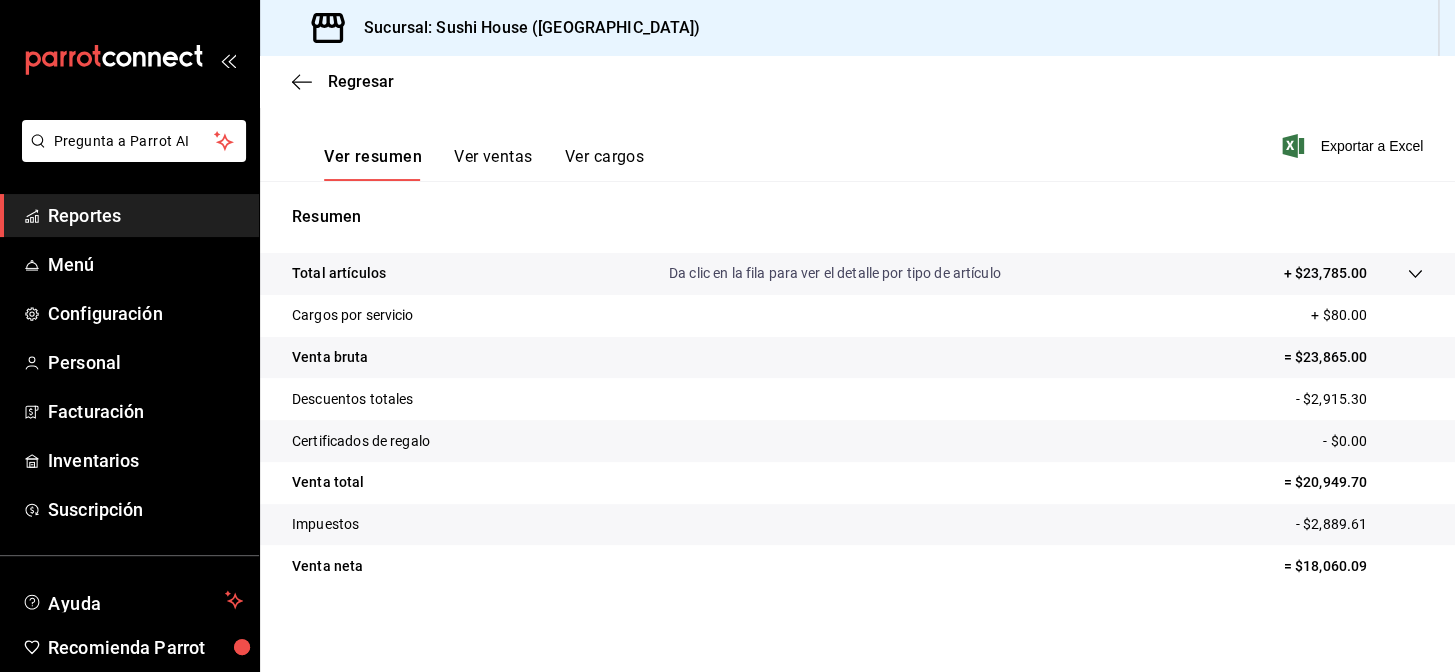 scroll, scrollTop: 286, scrollLeft: 0, axis: vertical 